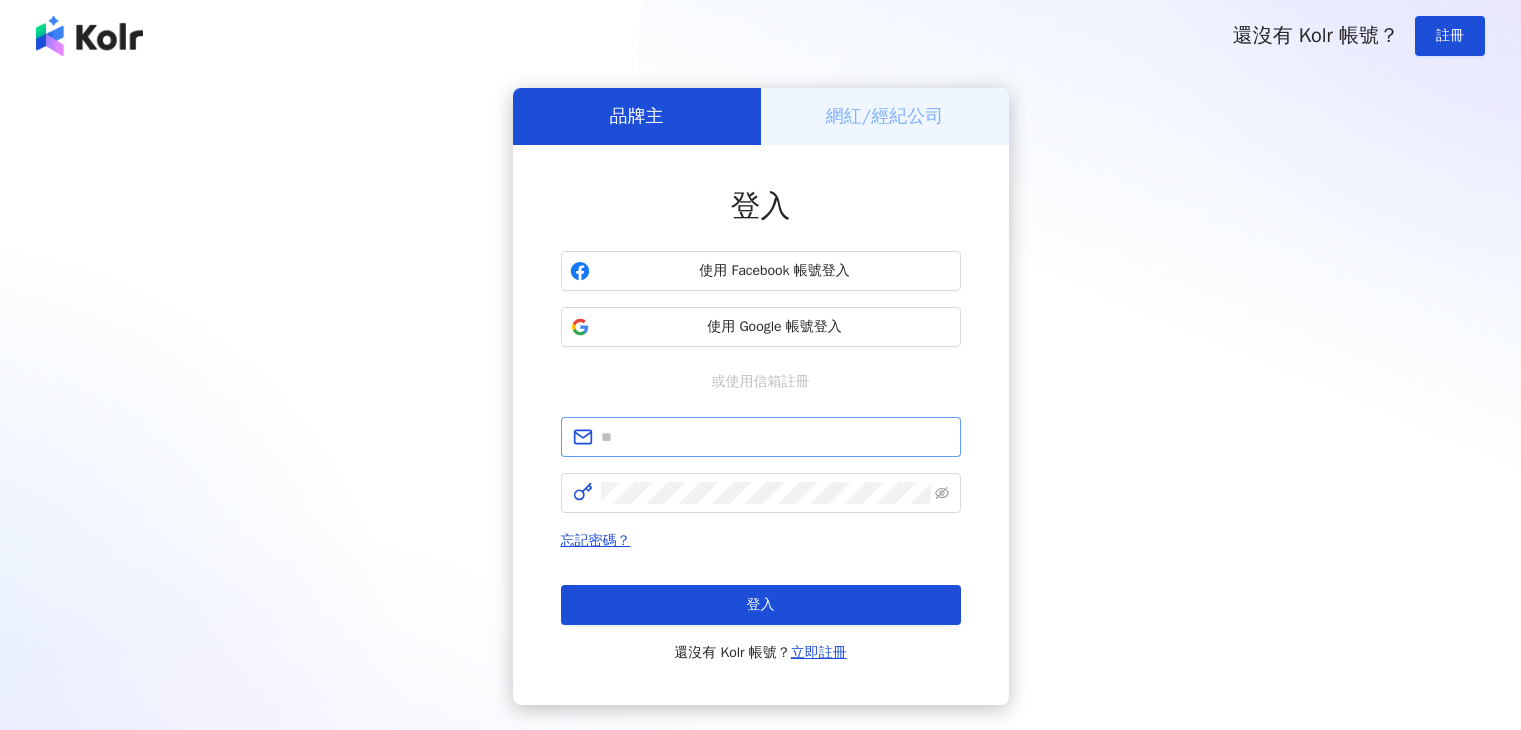 scroll, scrollTop: 0, scrollLeft: 0, axis: both 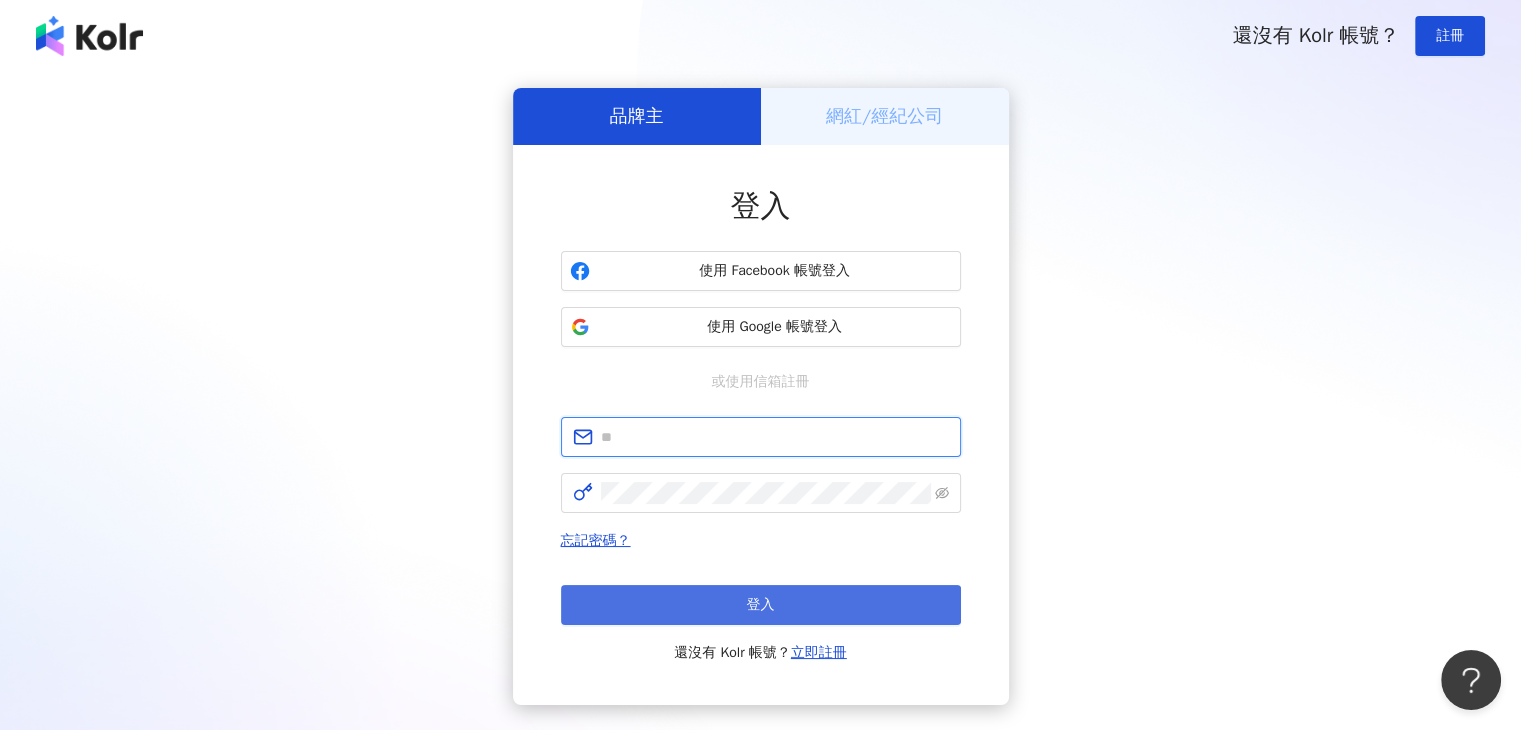 type on "**********" 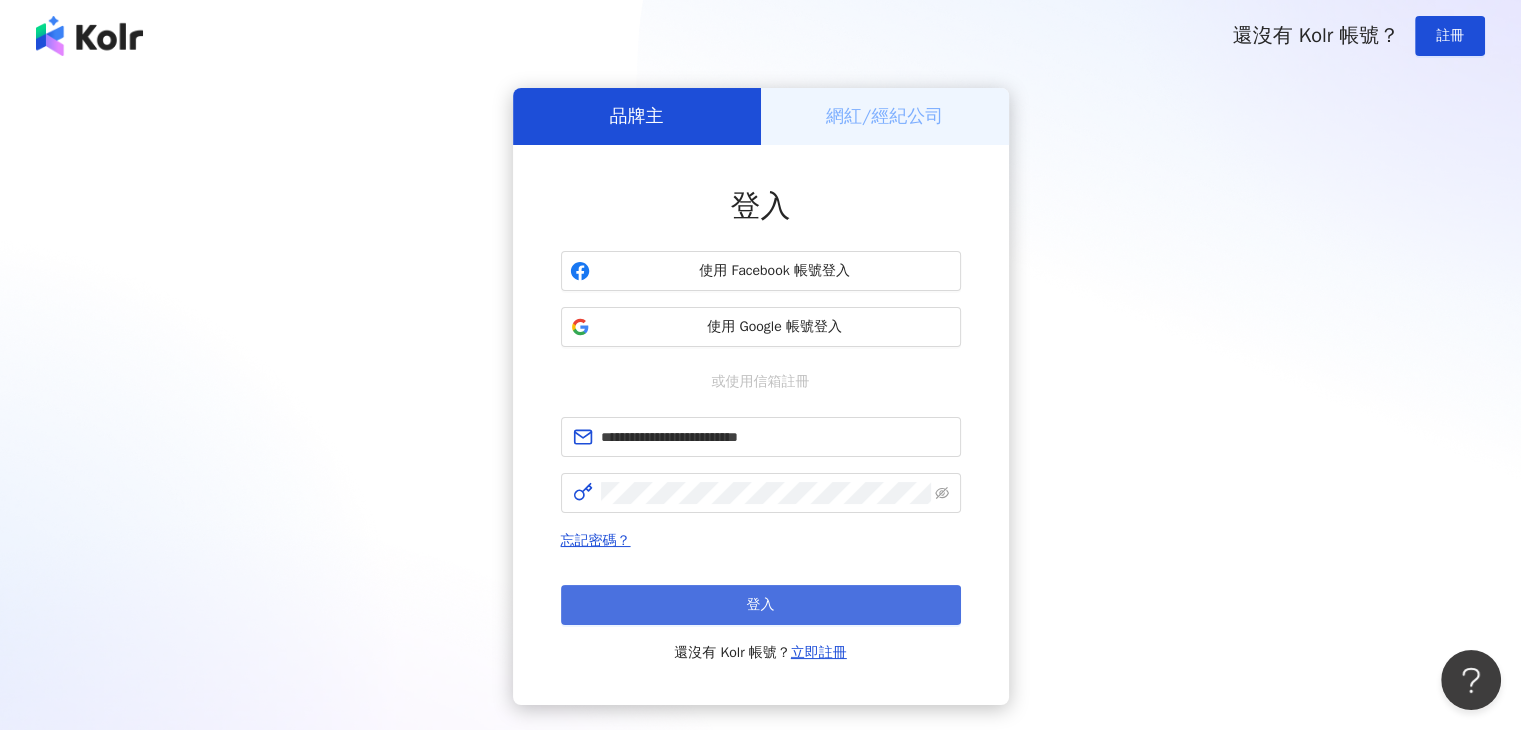 click on "登入" at bounding box center (761, 605) 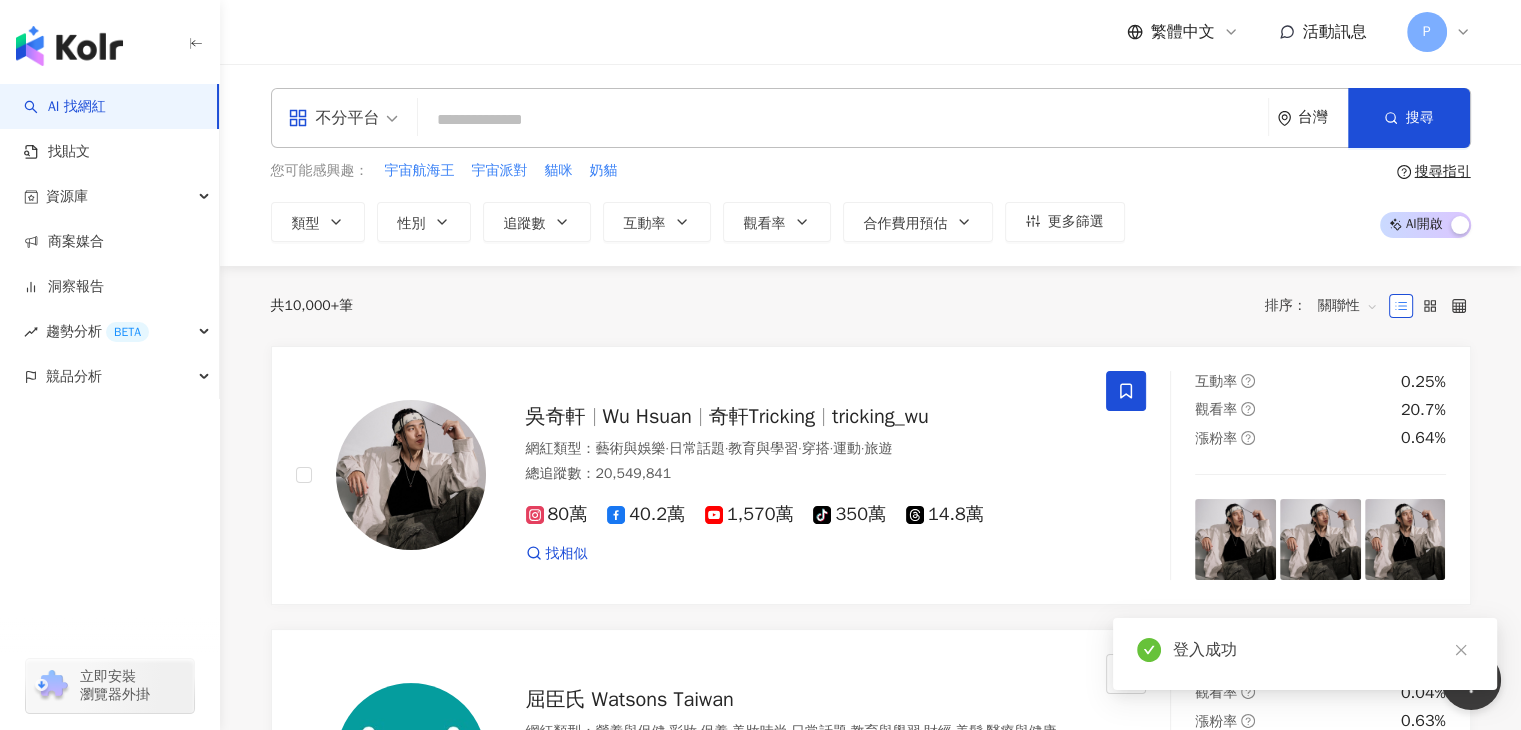 click at bounding box center [843, 120] 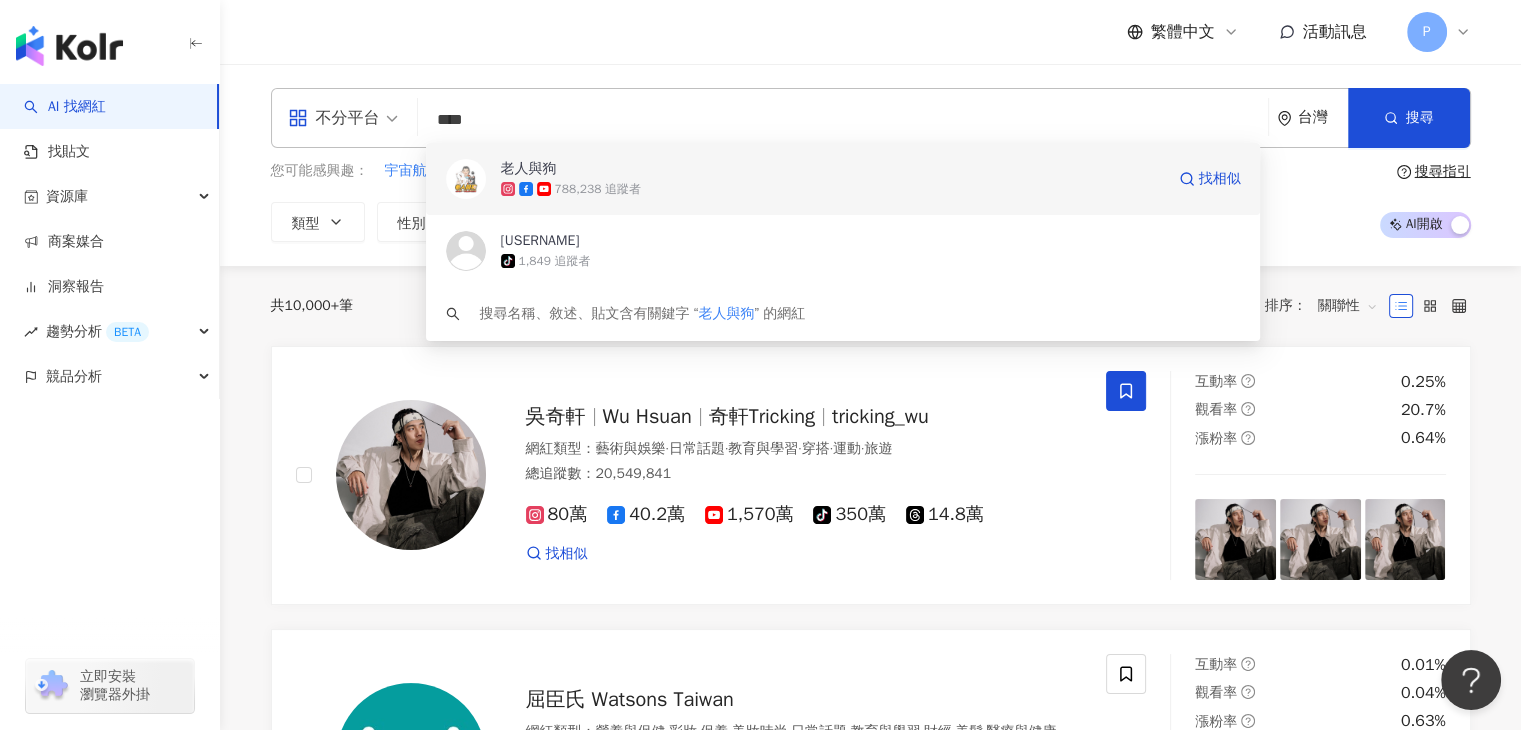 click on "老人與狗" at bounding box center [832, 169] 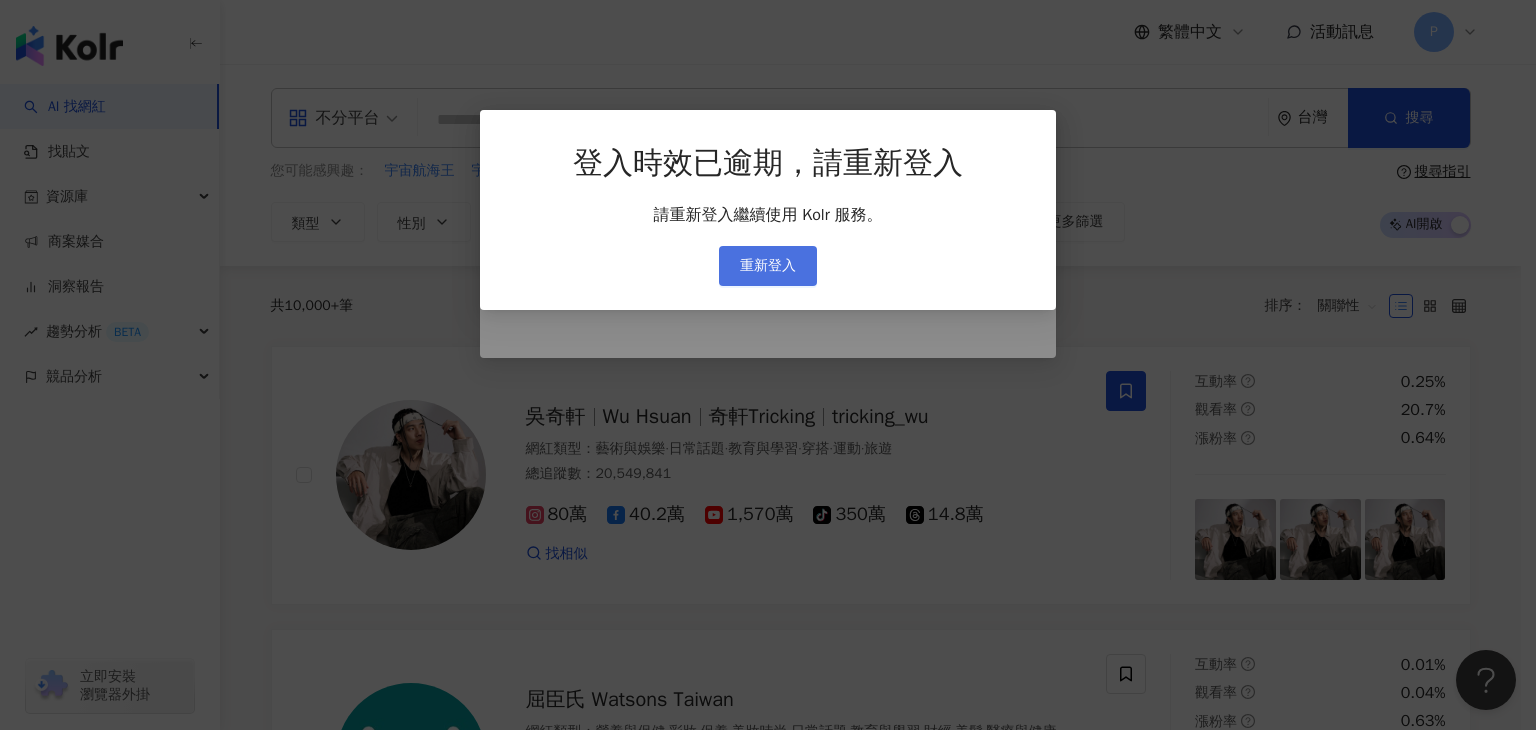 click on "重新登入" at bounding box center [768, 266] 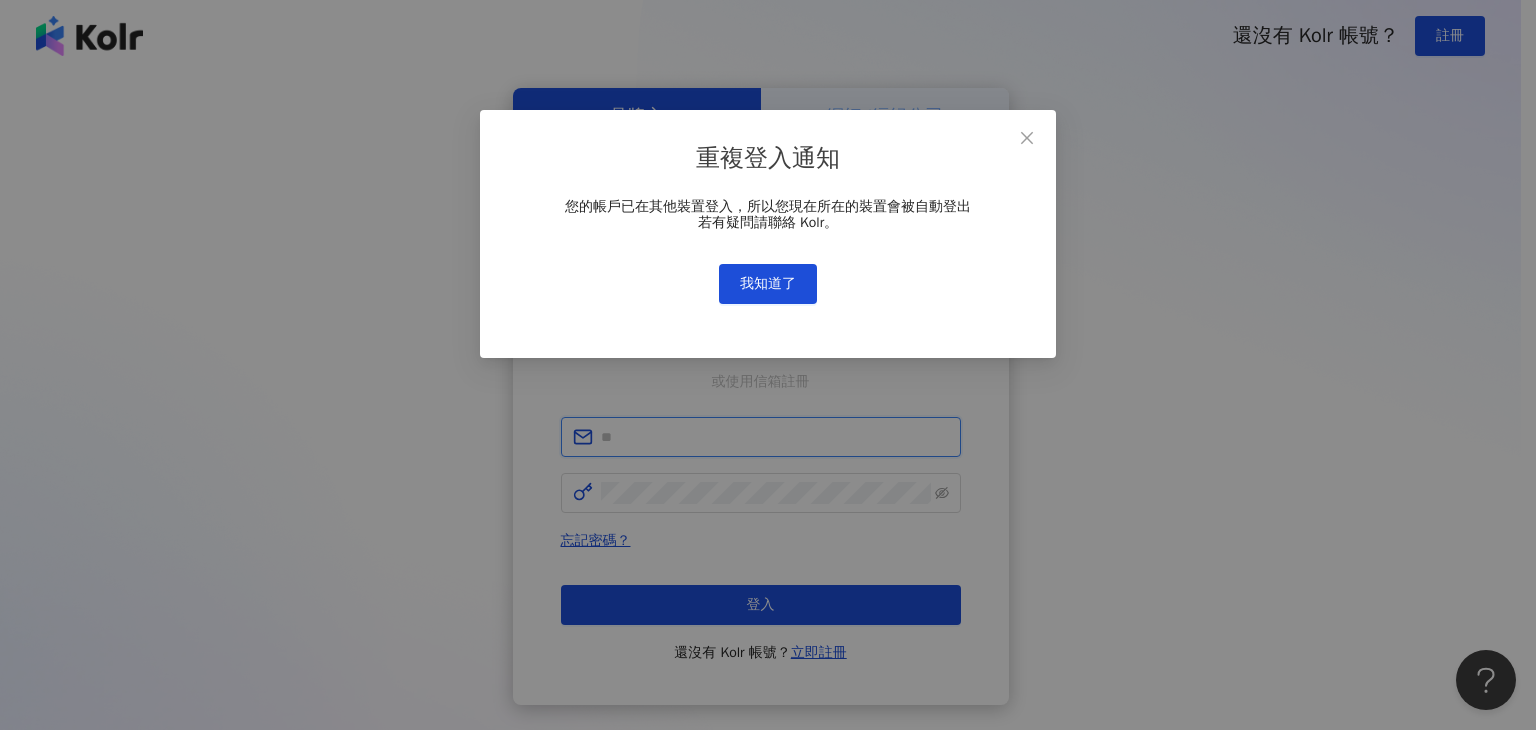 type on "**********" 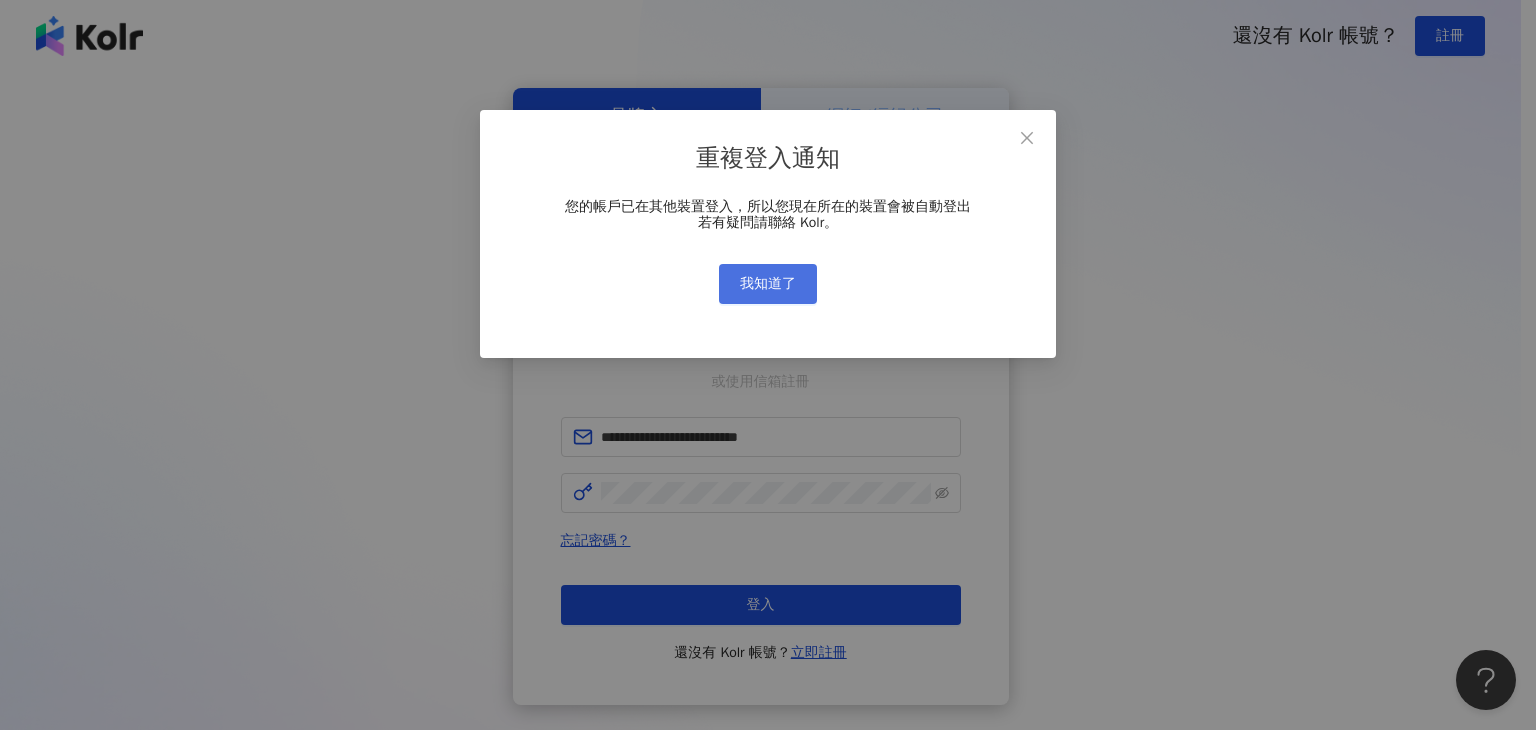 click on "我知道了" at bounding box center [768, 284] 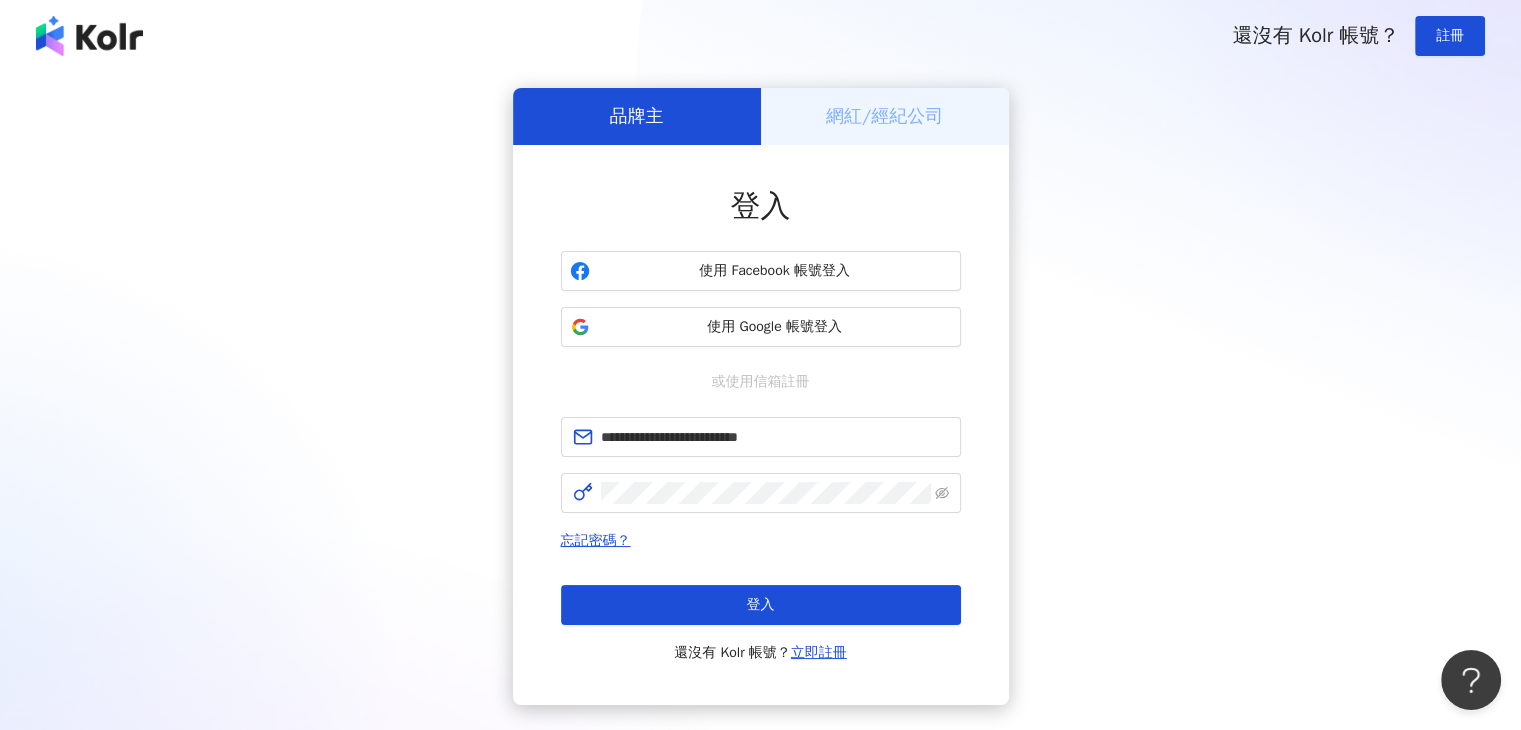 click on "**********" at bounding box center (760, 396) 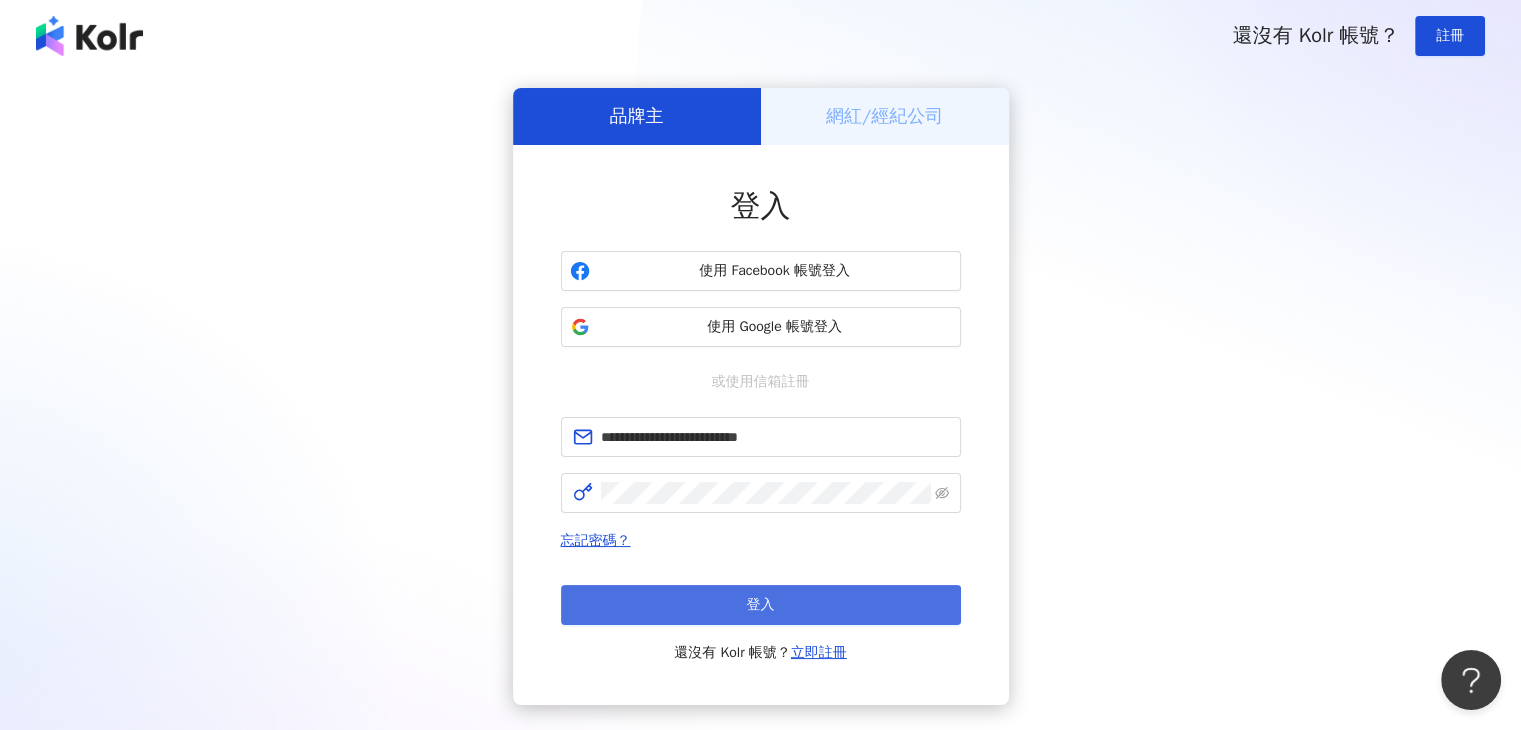 click on "登入" at bounding box center [761, 605] 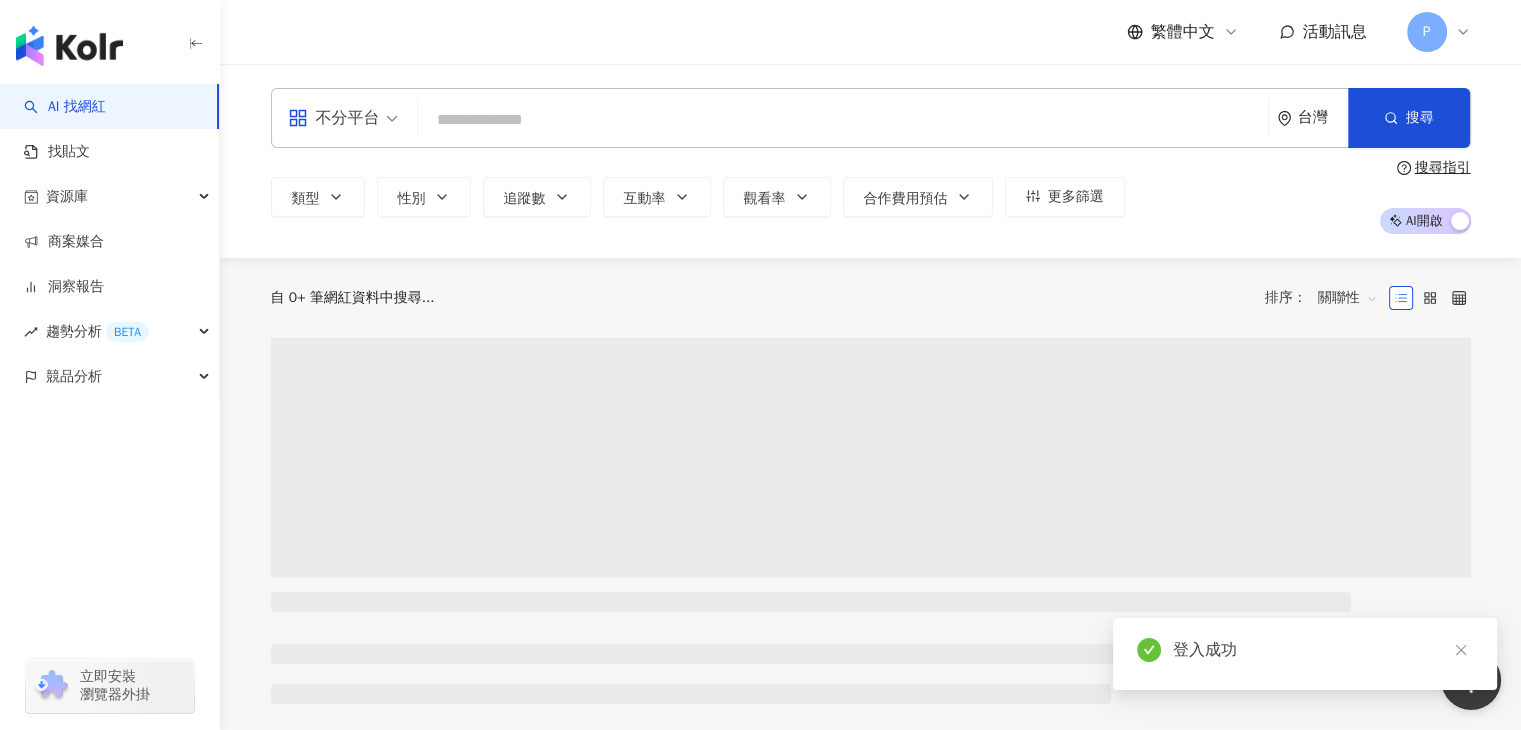 click at bounding box center [843, 120] 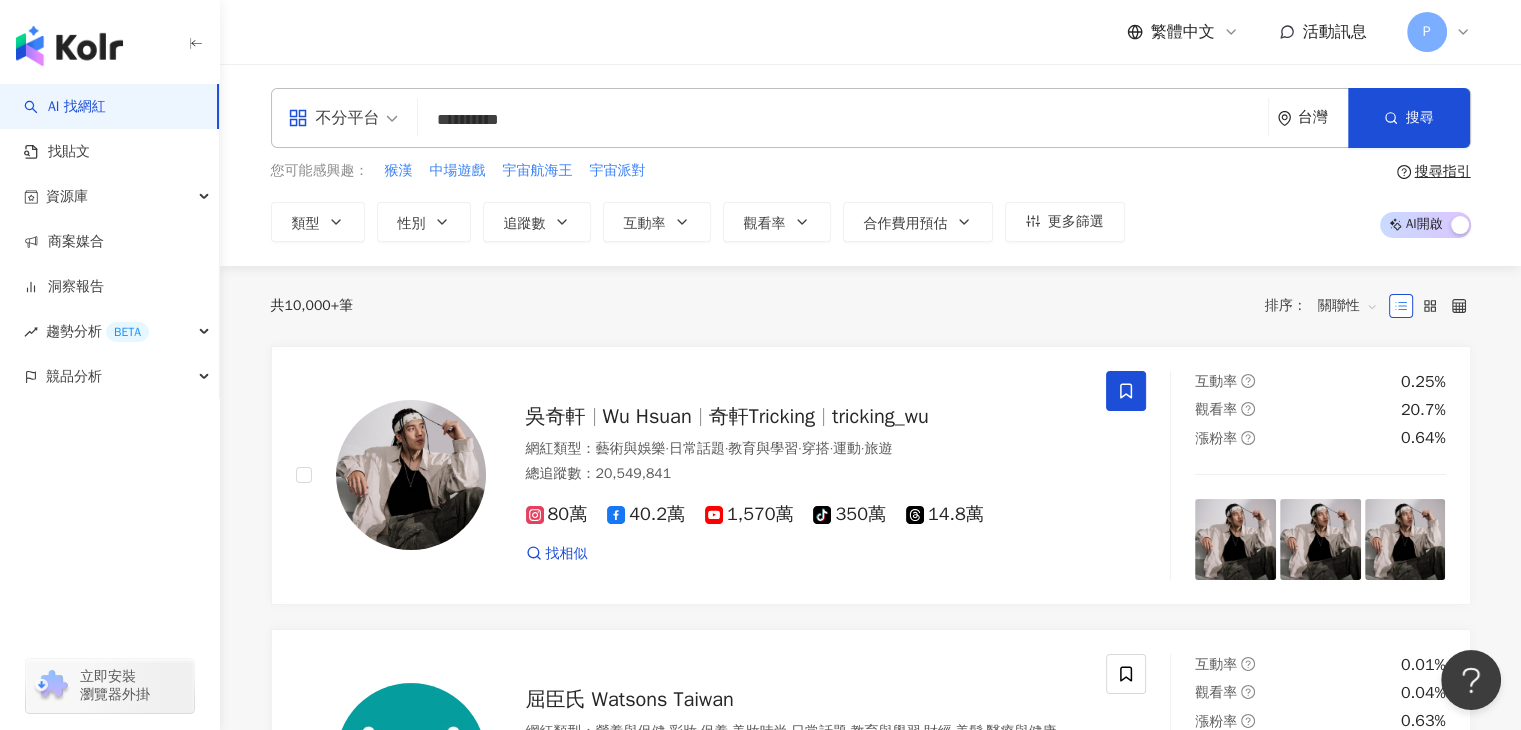 click on "**********" at bounding box center (843, 120) 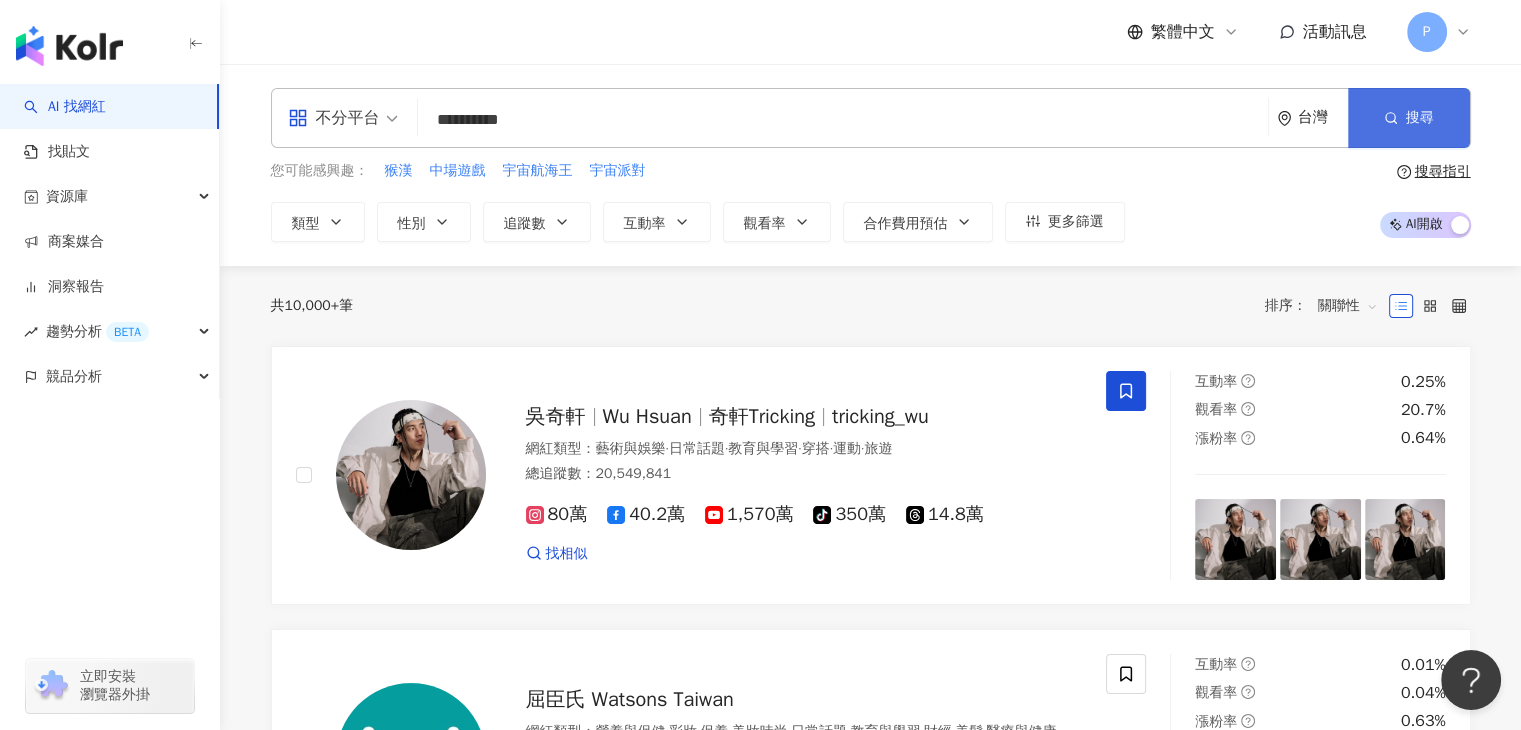 click on "搜尋" at bounding box center [1420, 118] 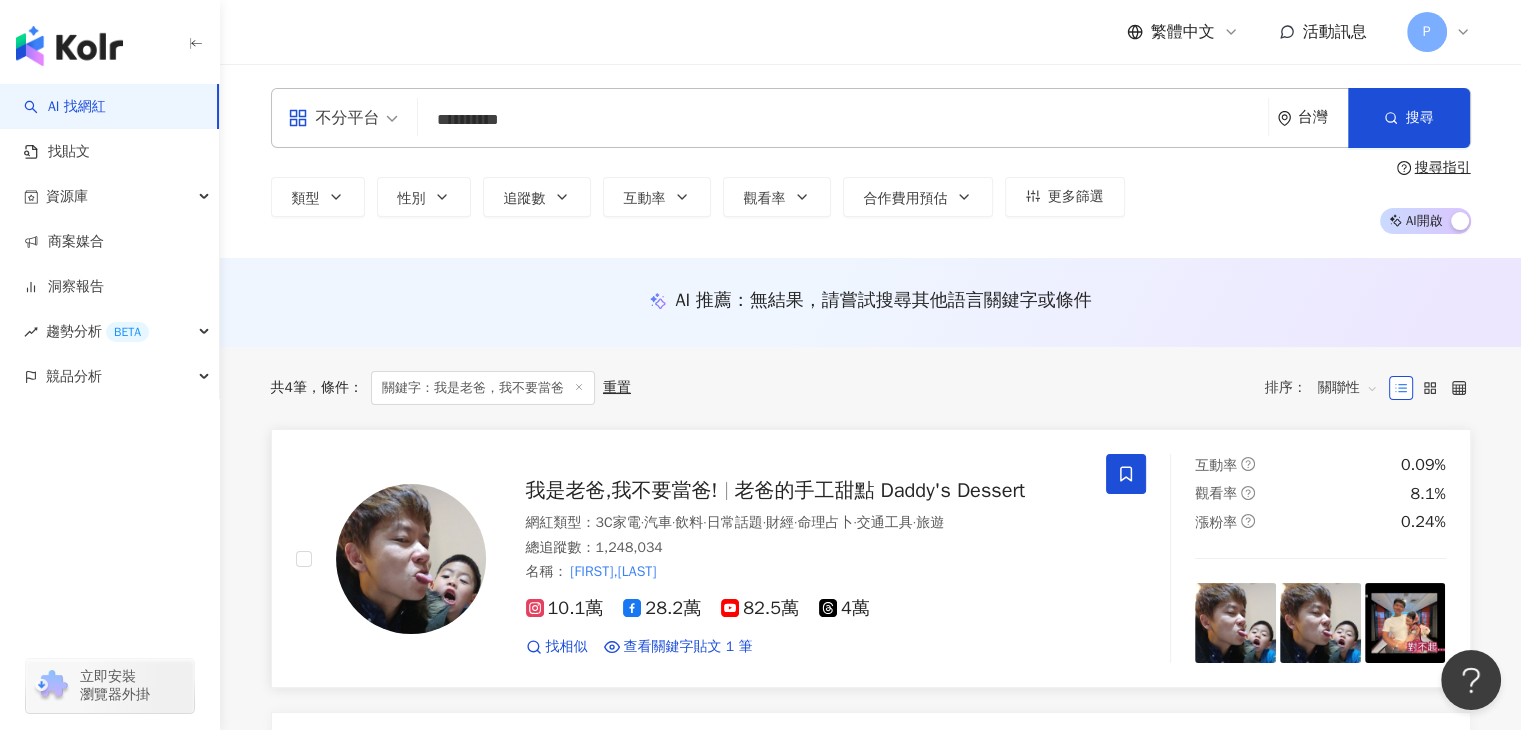 click on "老爸的手工甜點 Daddy's Dessert" at bounding box center (880, 490) 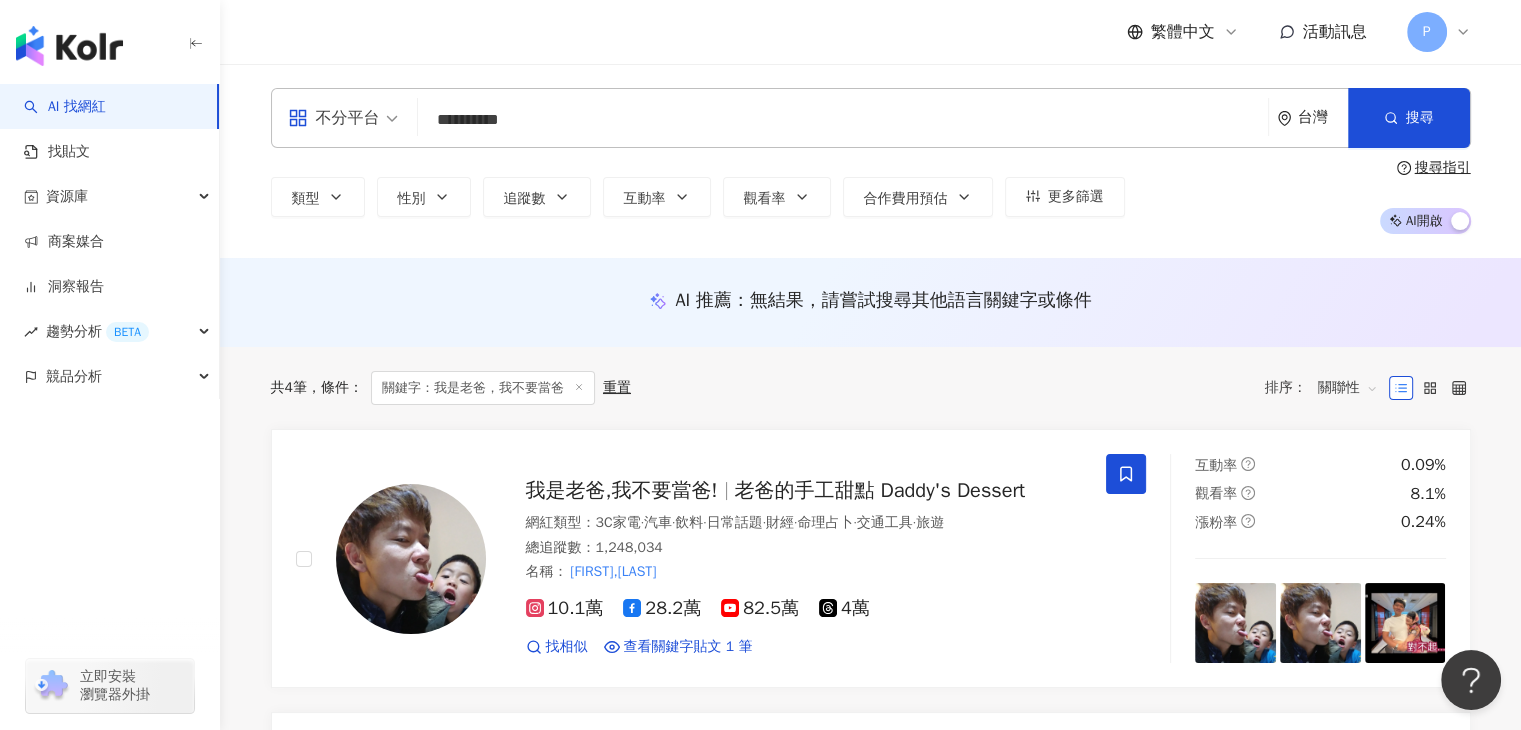 click on "**********" at bounding box center [843, 120] 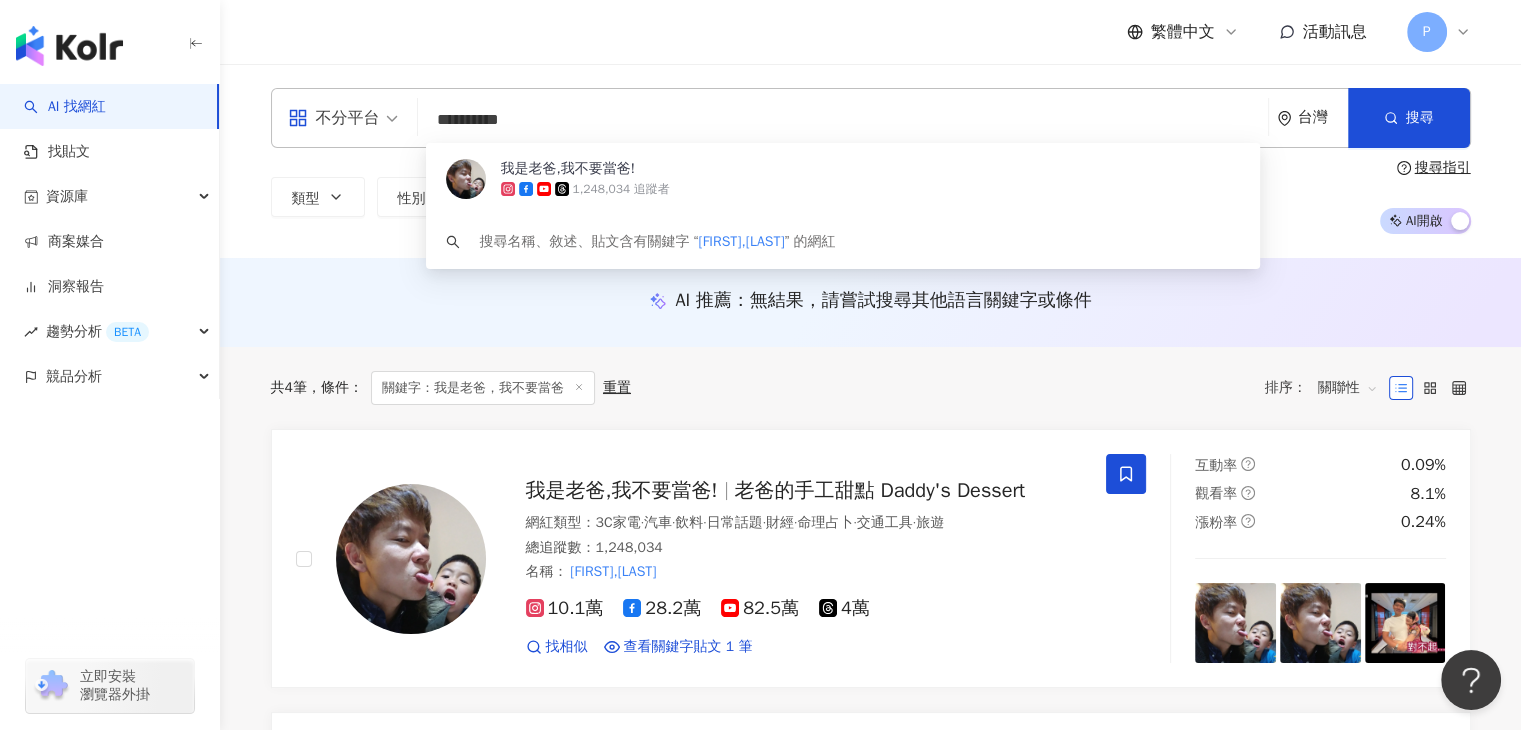 drag, startPoint x: 608, startPoint y: 125, endPoint x: 413, endPoint y: 125, distance: 195 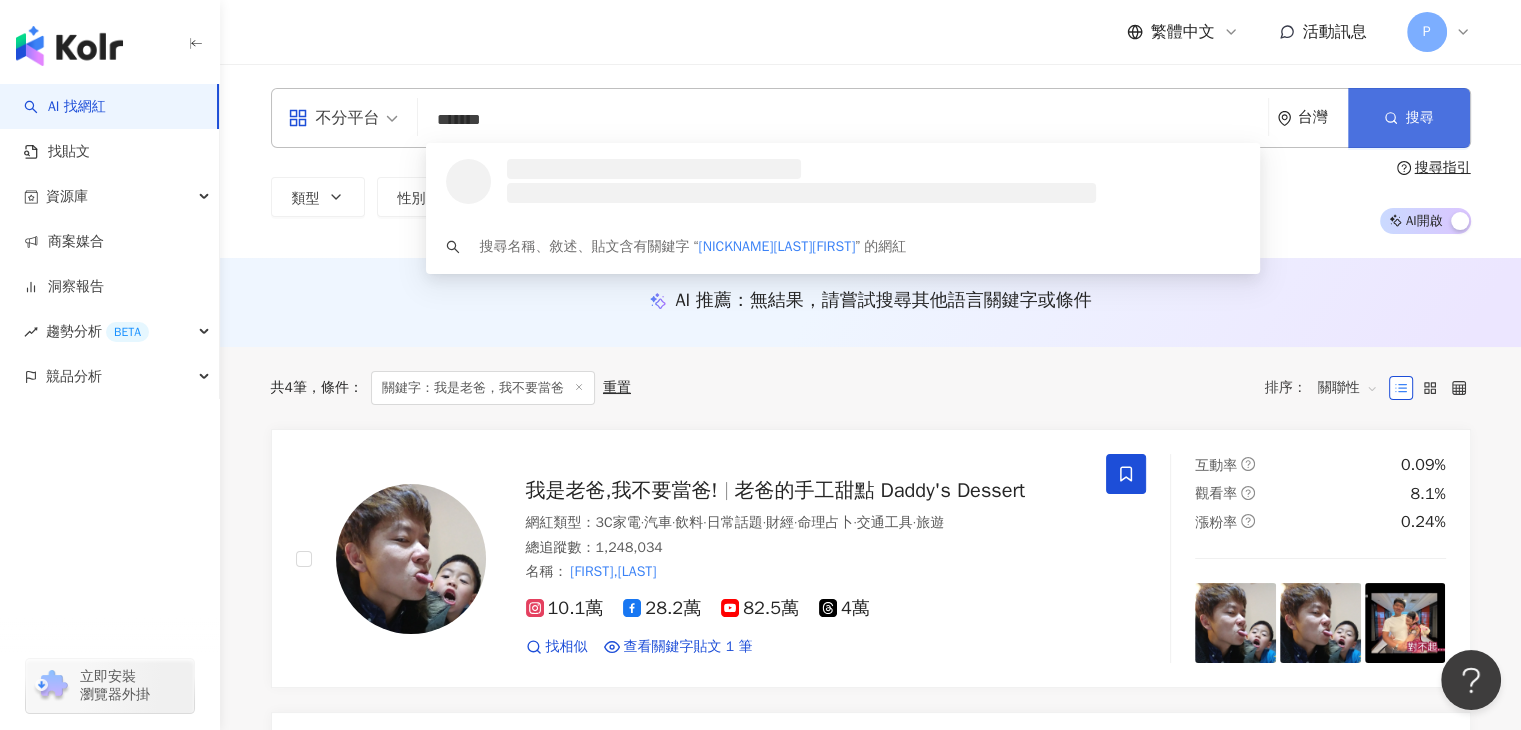 type on "*******" 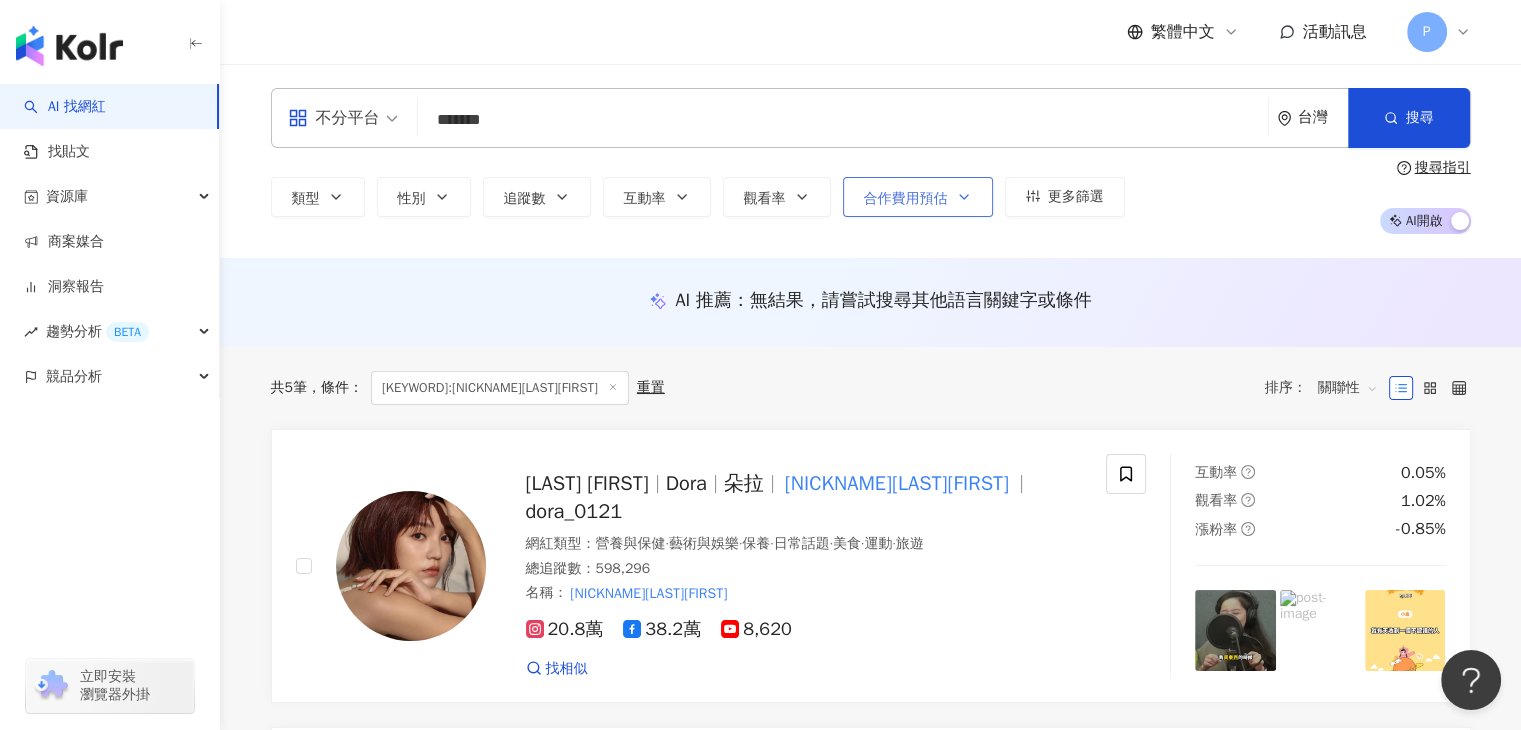 click on "Dora謝雨芝" at bounding box center (897, 483) 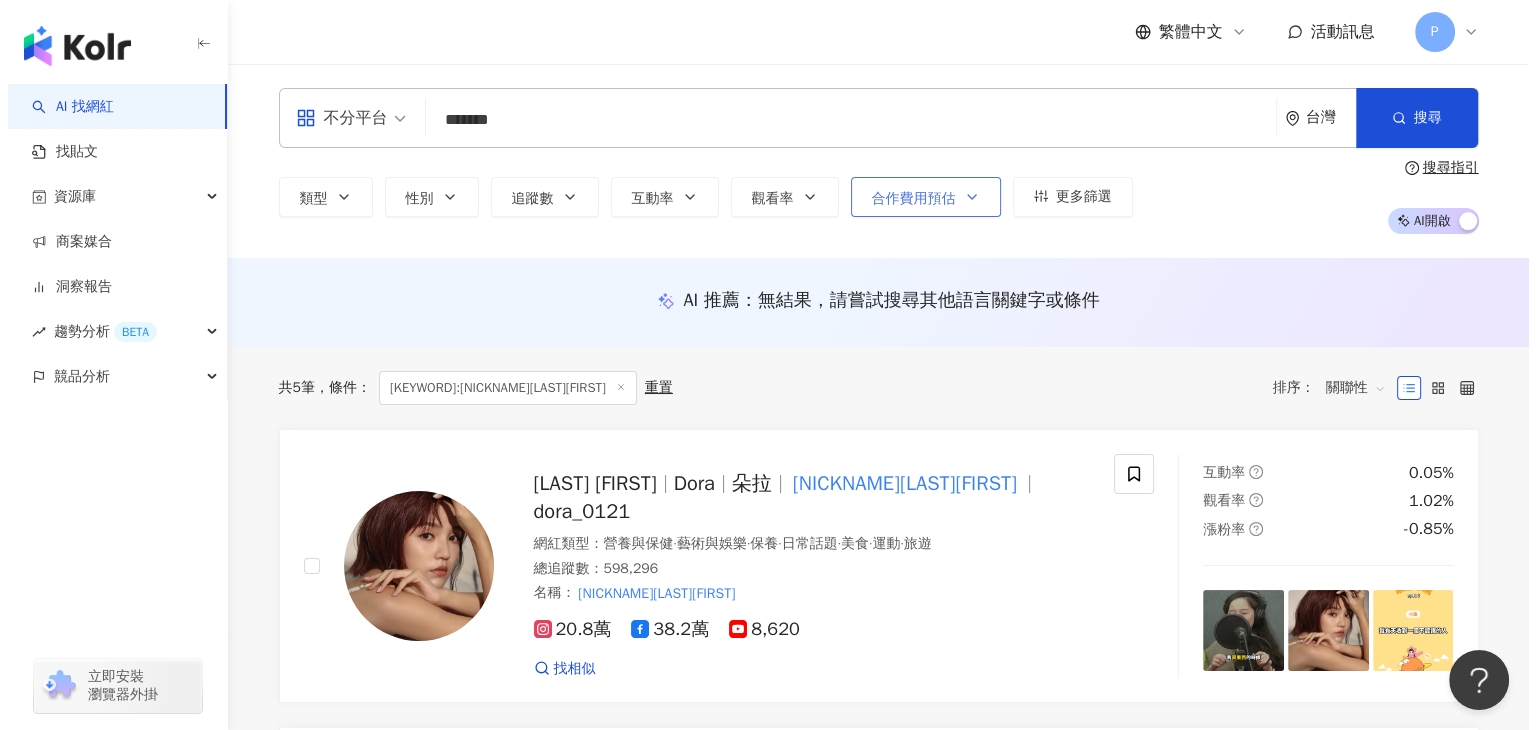 scroll, scrollTop: 100, scrollLeft: 0, axis: vertical 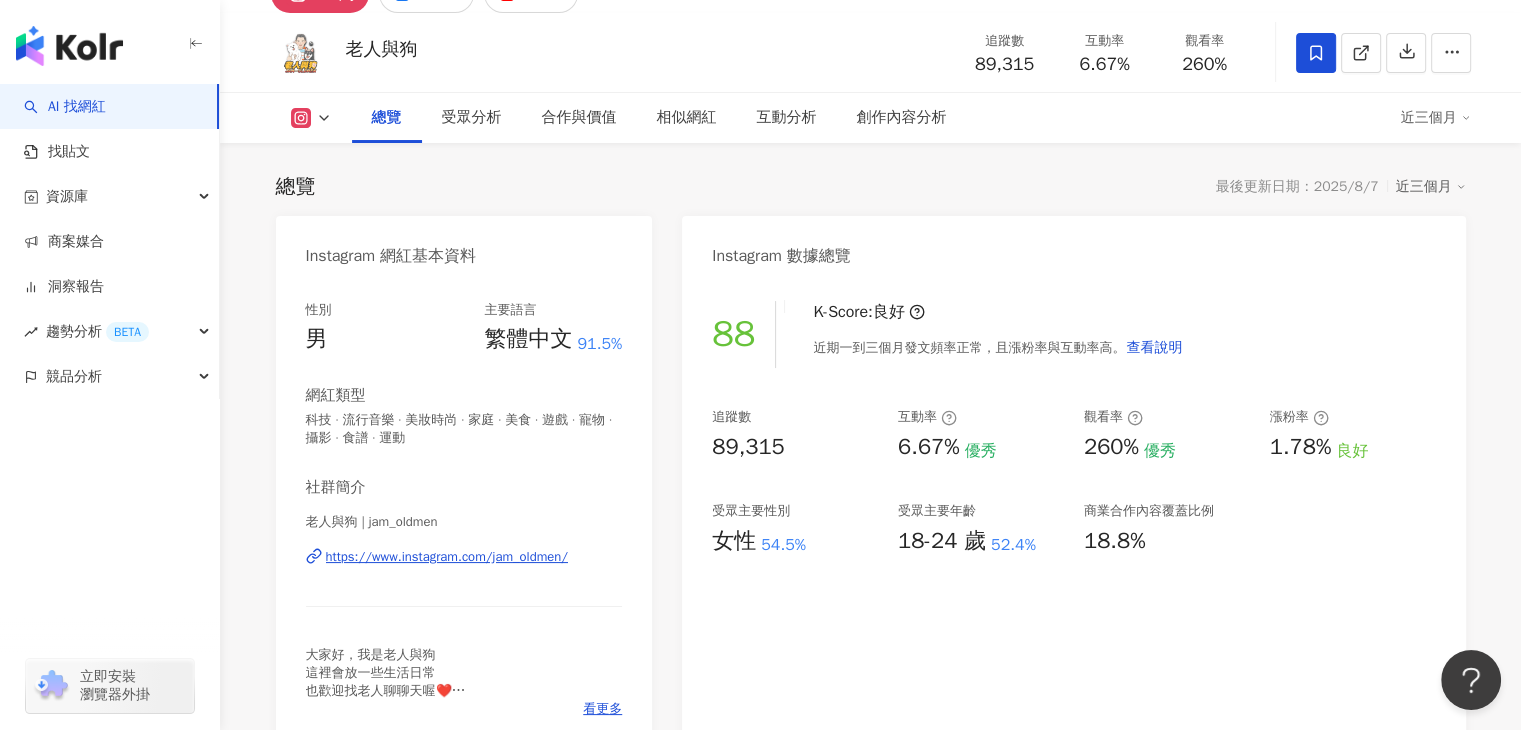 drag, startPoint x: 80, startPoint y: 44, endPoint x: 130, endPoint y: 43, distance: 50.01 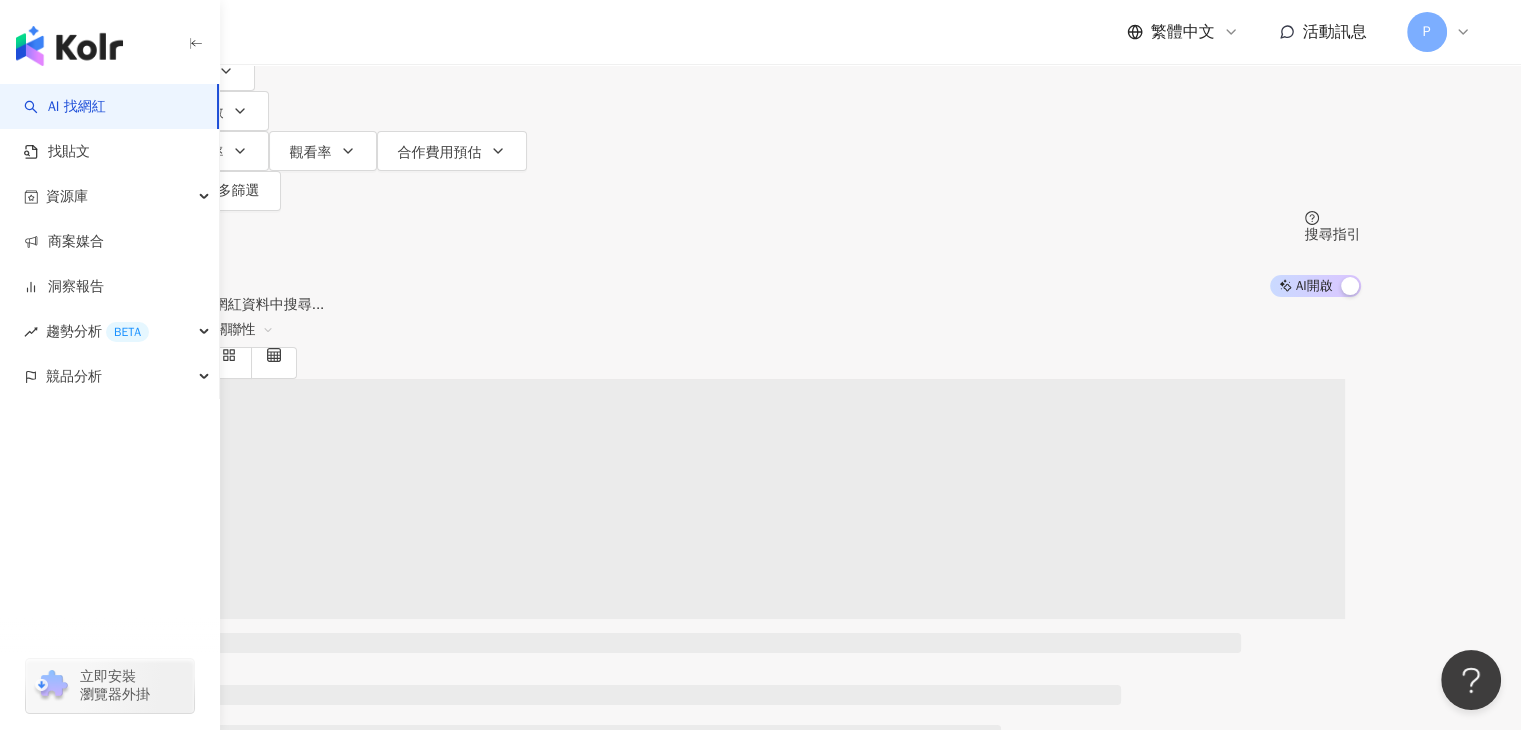 scroll, scrollTop: 0, scrollLeft: 0, axis: both 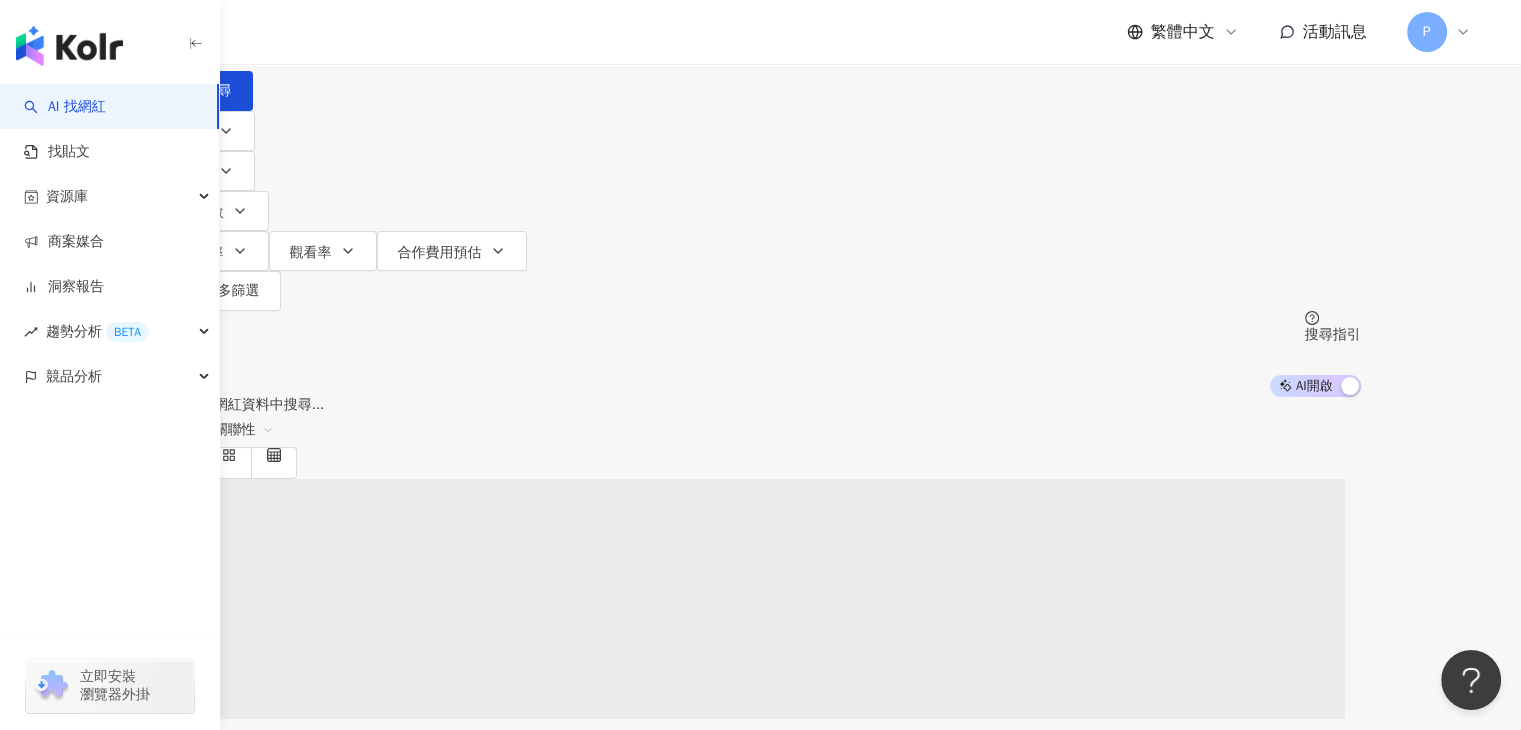 click at bounding box center [371, 19] 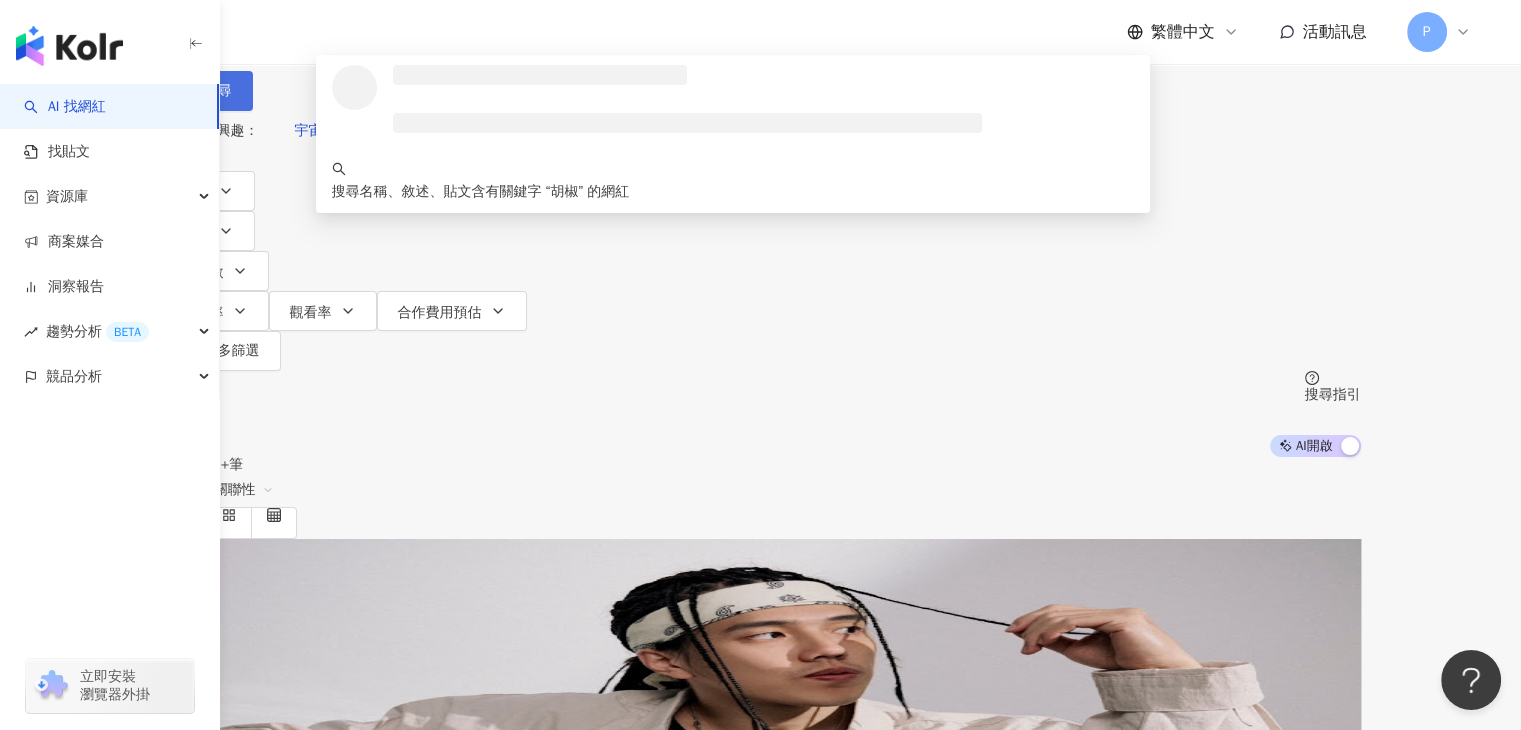 type on "**" 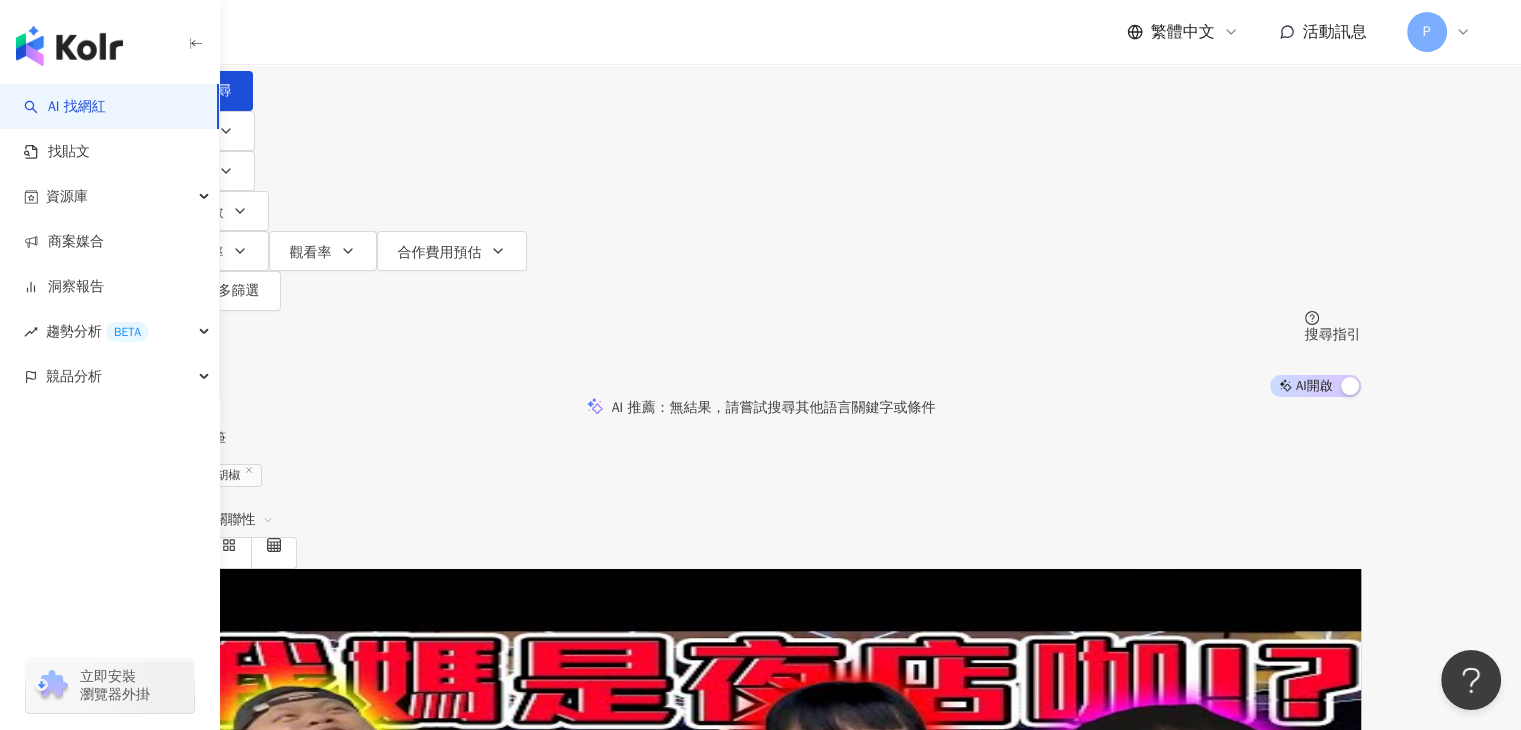 click on "胡椒" at bounding box center [242, 726] 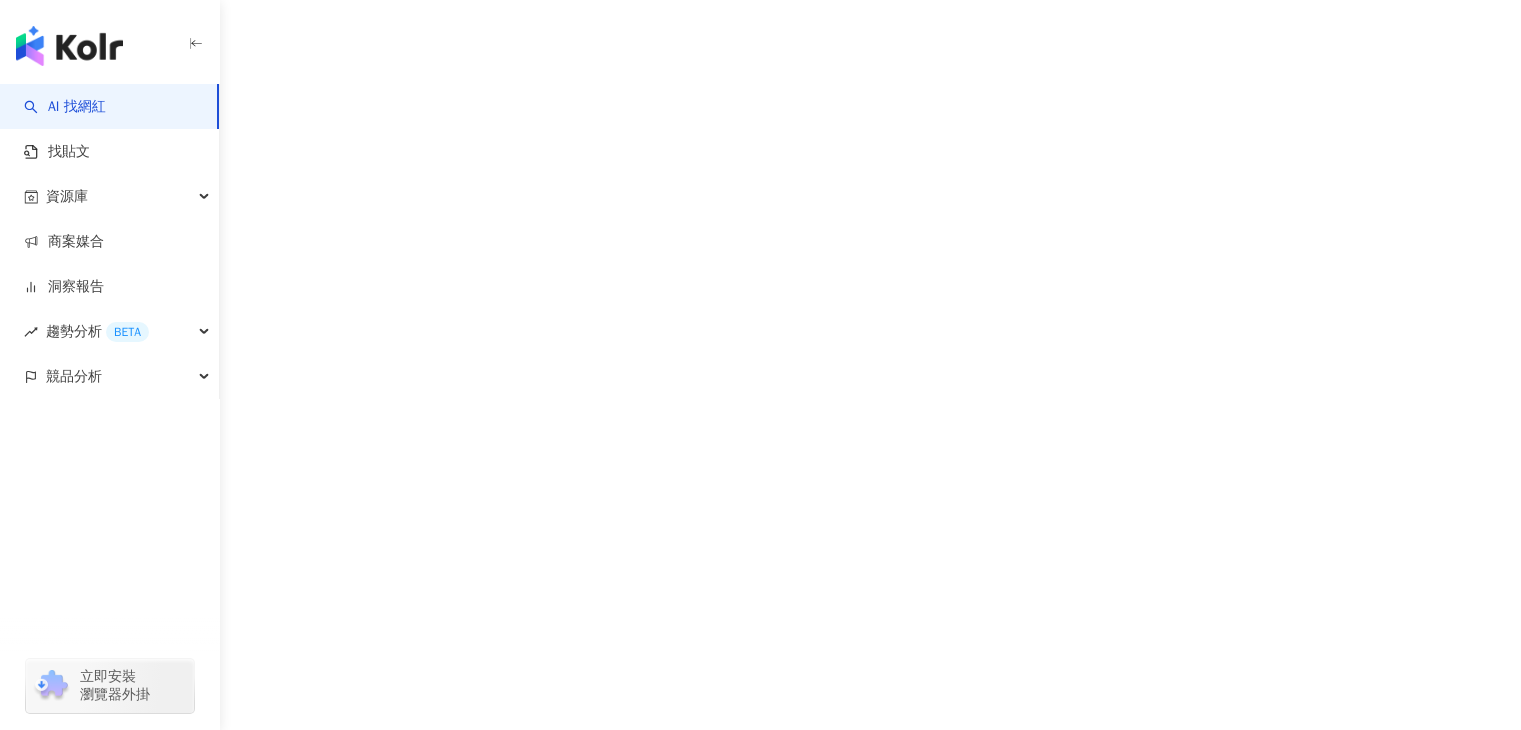 scroll, scrollTop: 0, scrollLeft: 0, axis: both 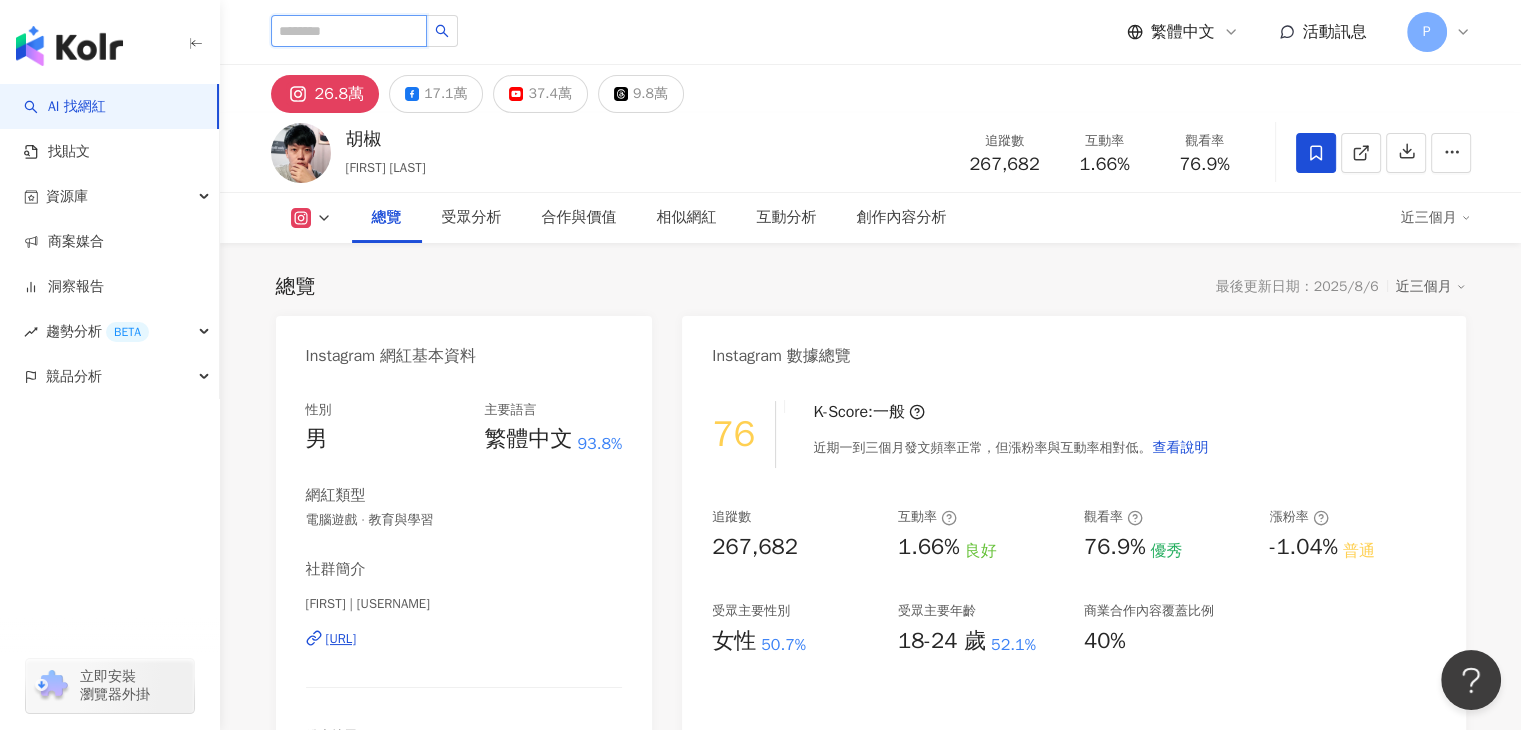 click at bounding box center [349, 31] 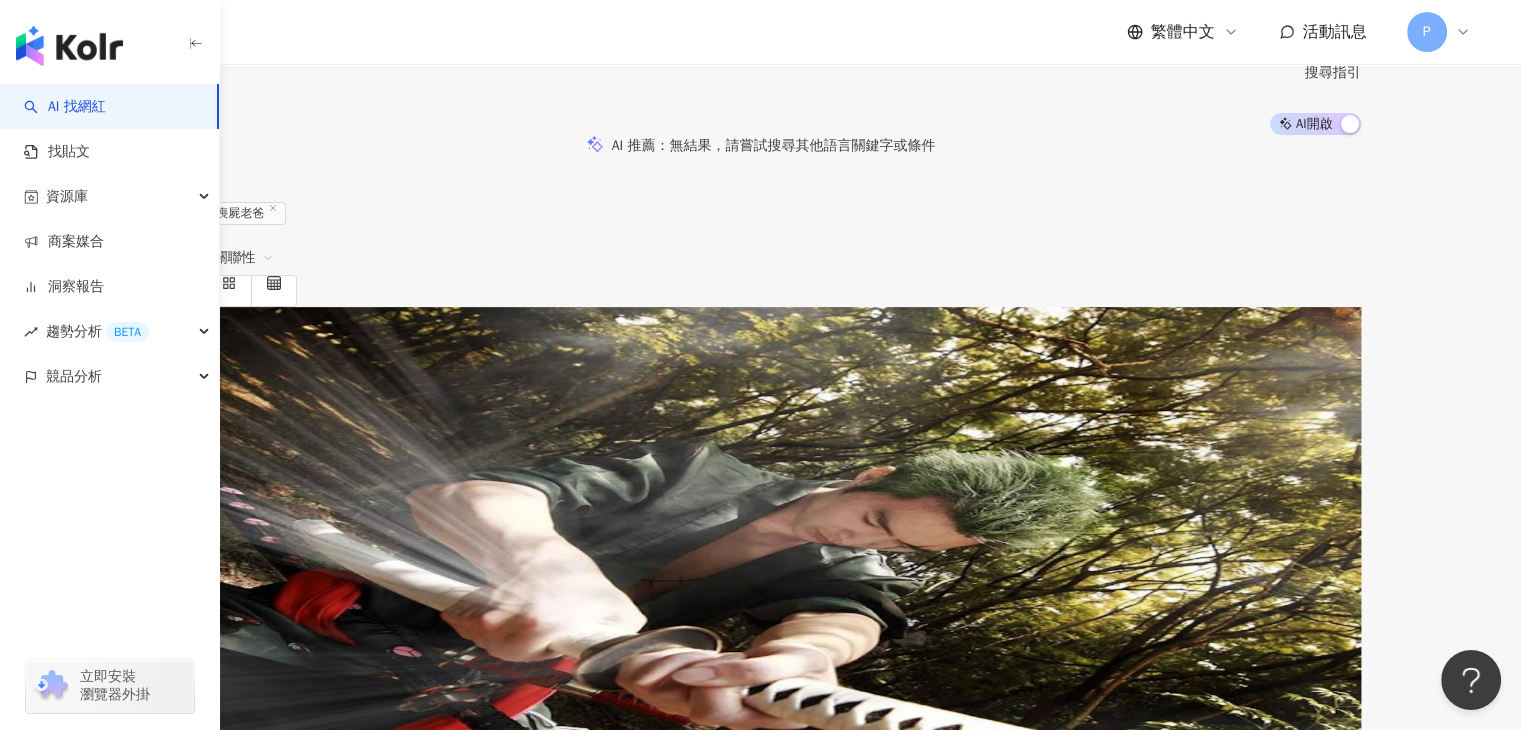 scroll, scrollTop: 0, scrollLeft: 0, axis: both 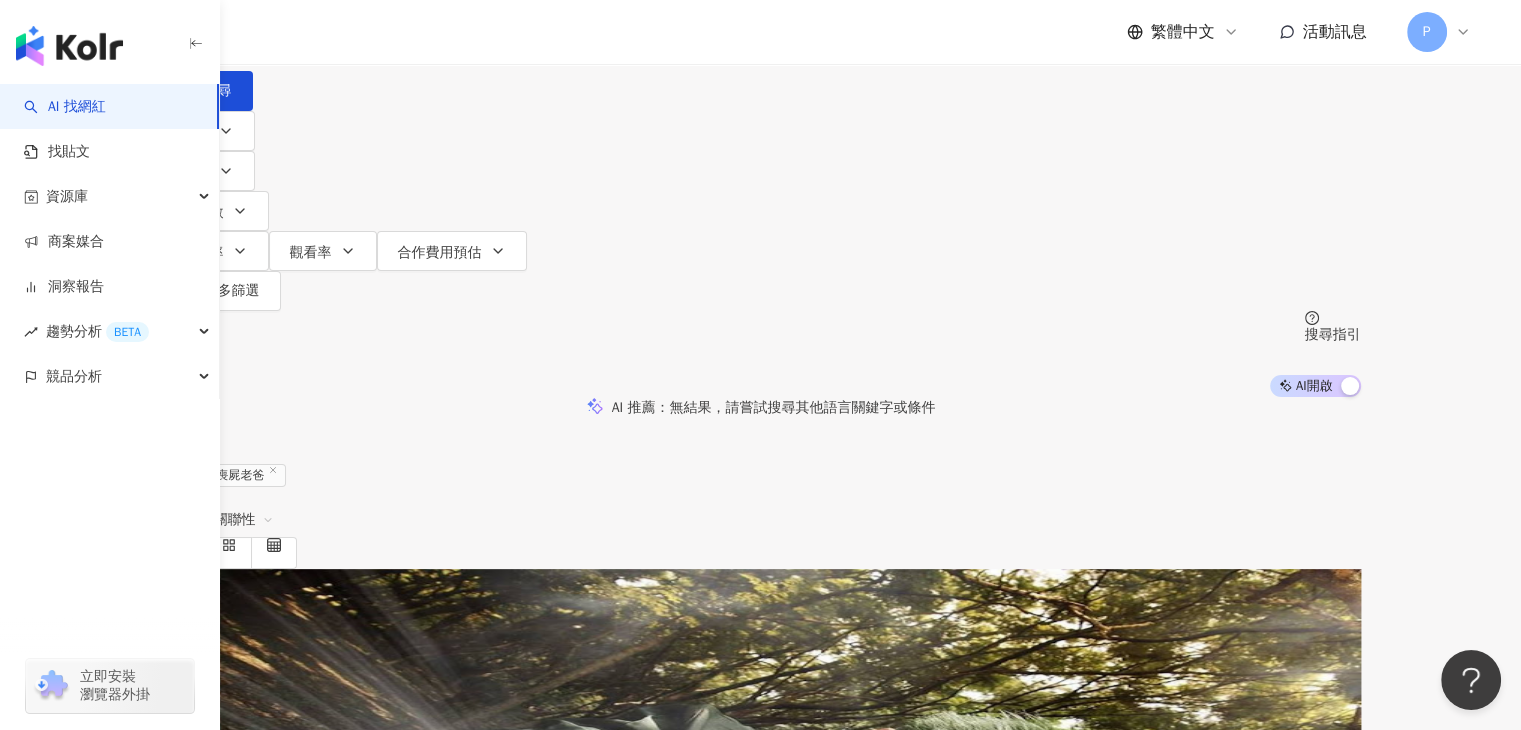 click on "walkerdad1228" at bounding box center [286, 726] 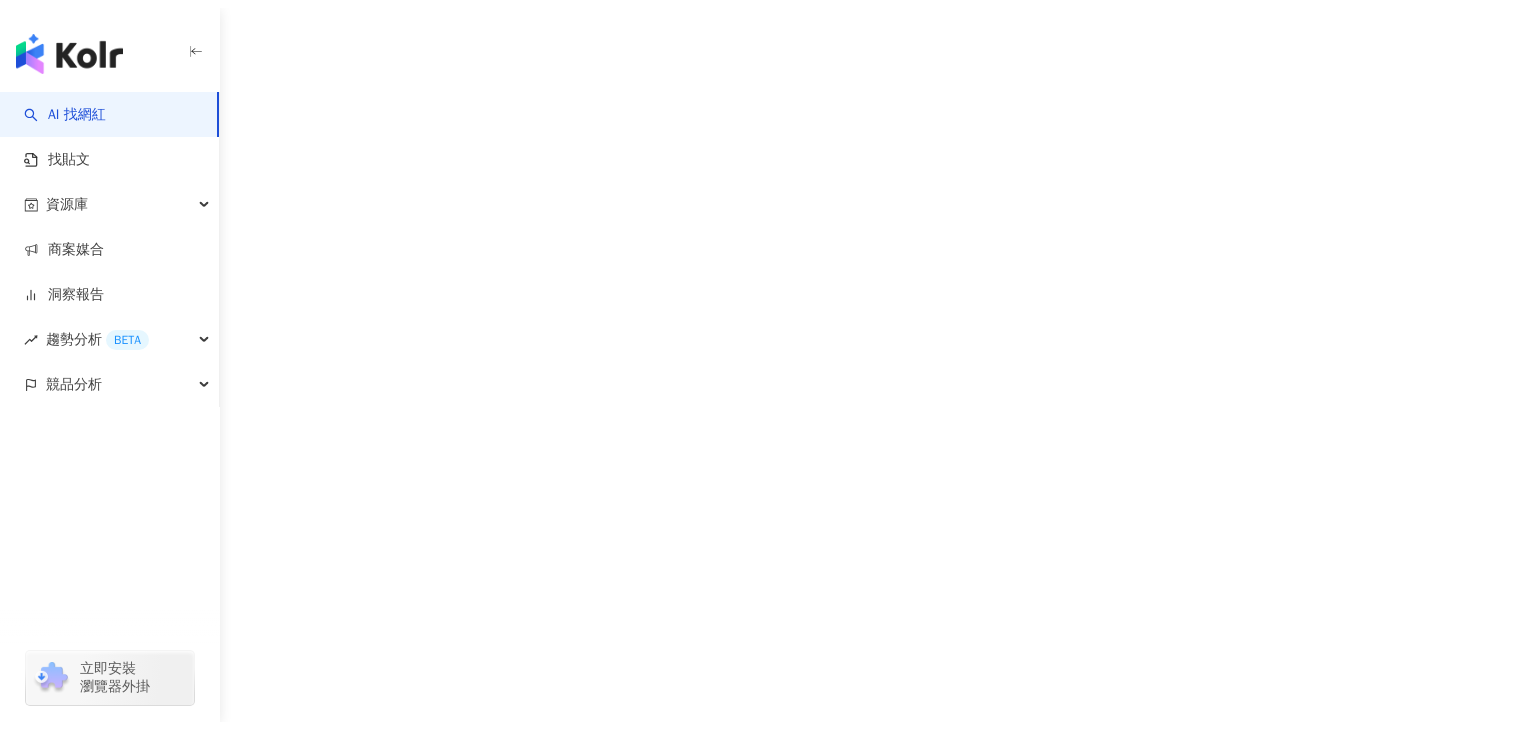 scroll, scrollTop: 0, scrollLeft: 0, axis: both 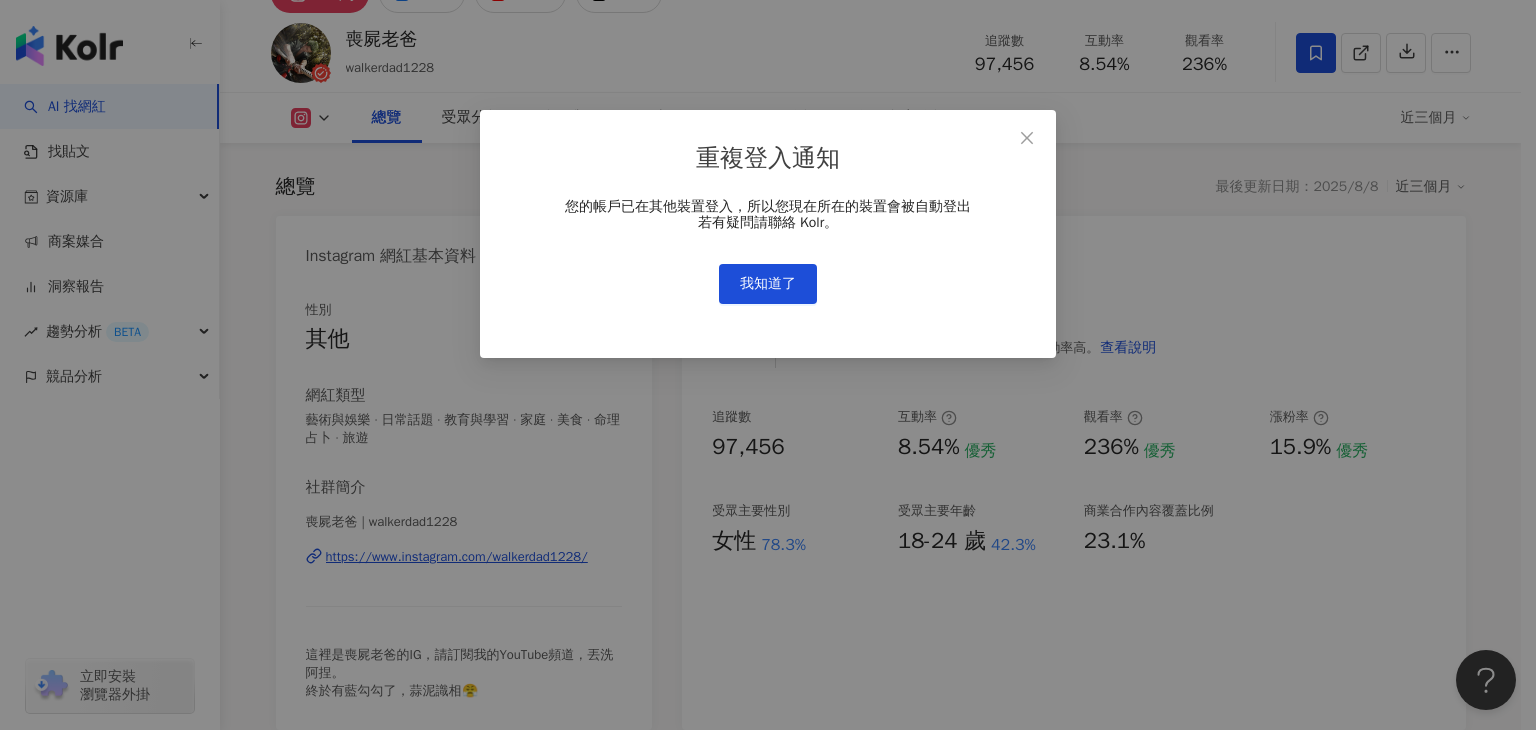 click on "我知道了" at bounding box center [768, 284] 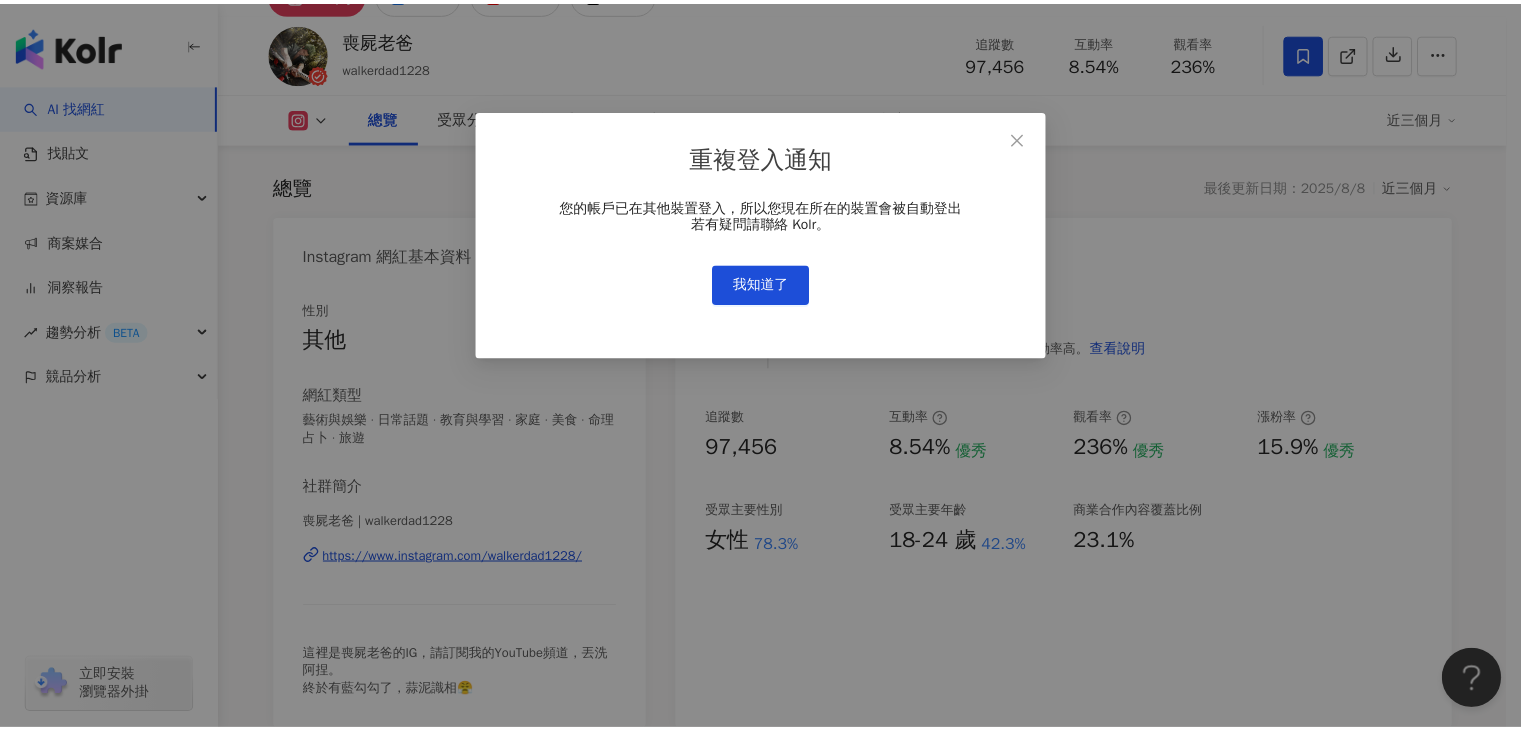 scroll, scrollTop: 0, scrollLeft: 0, axis: both 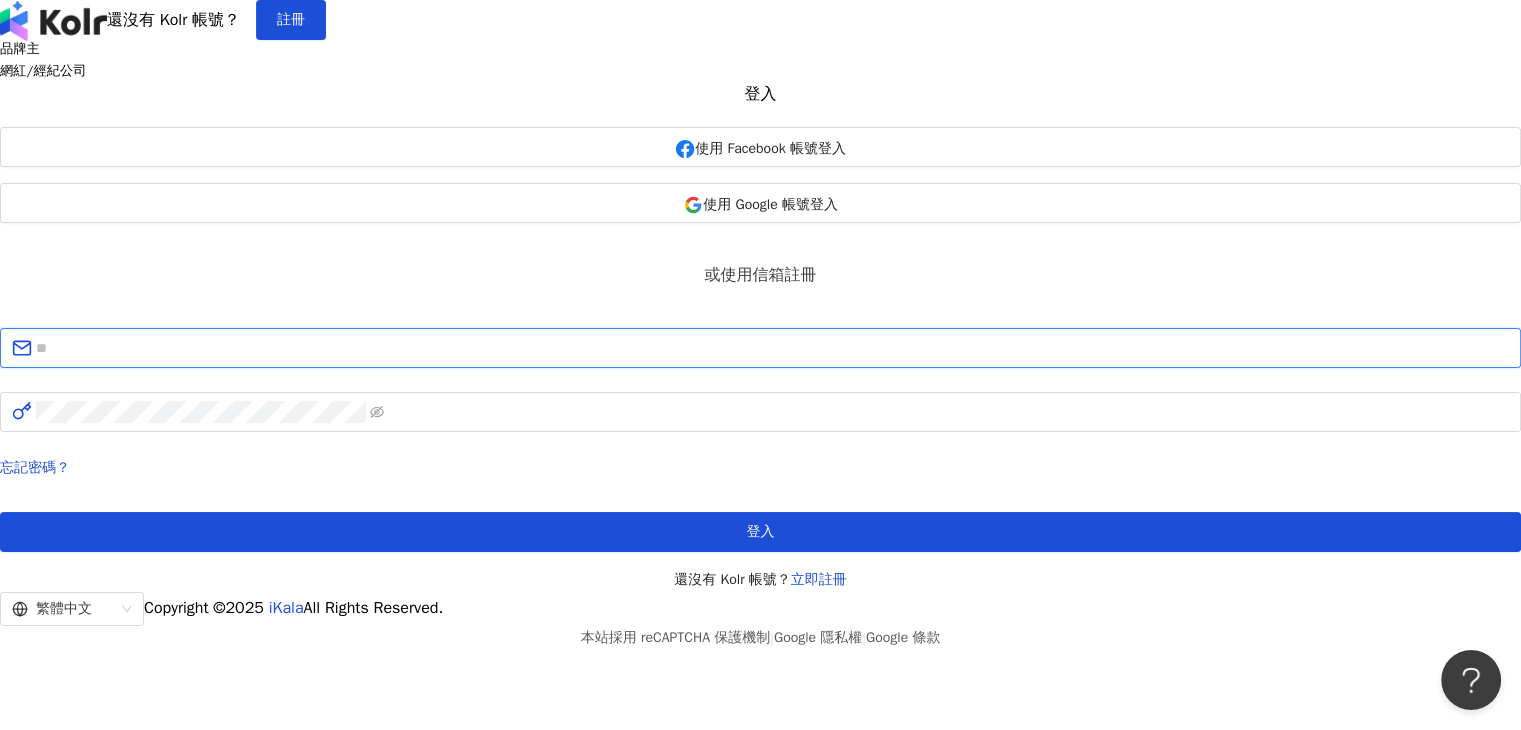 type on "**********" 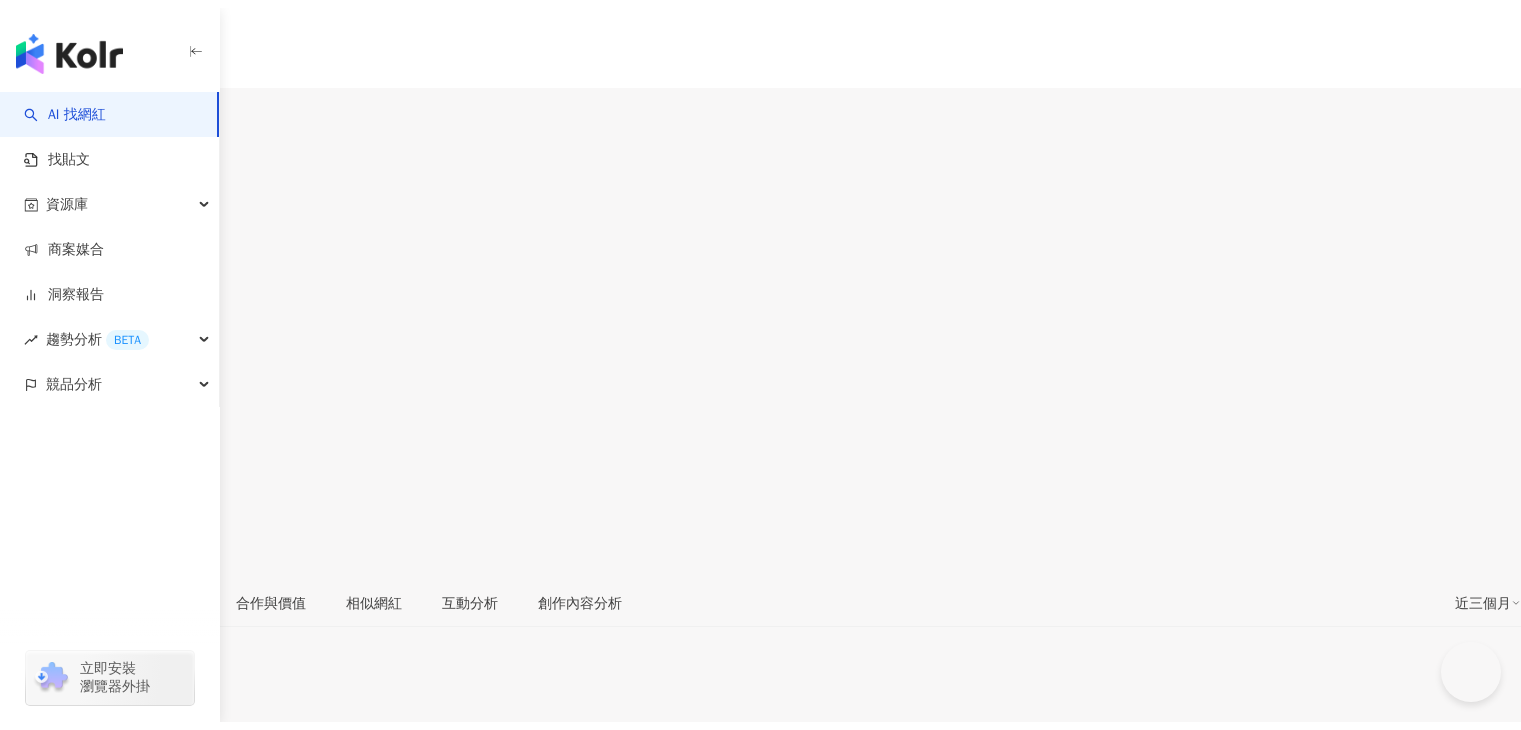 scroll, scrollTop: 0, scrollLeft: 0, axis: both 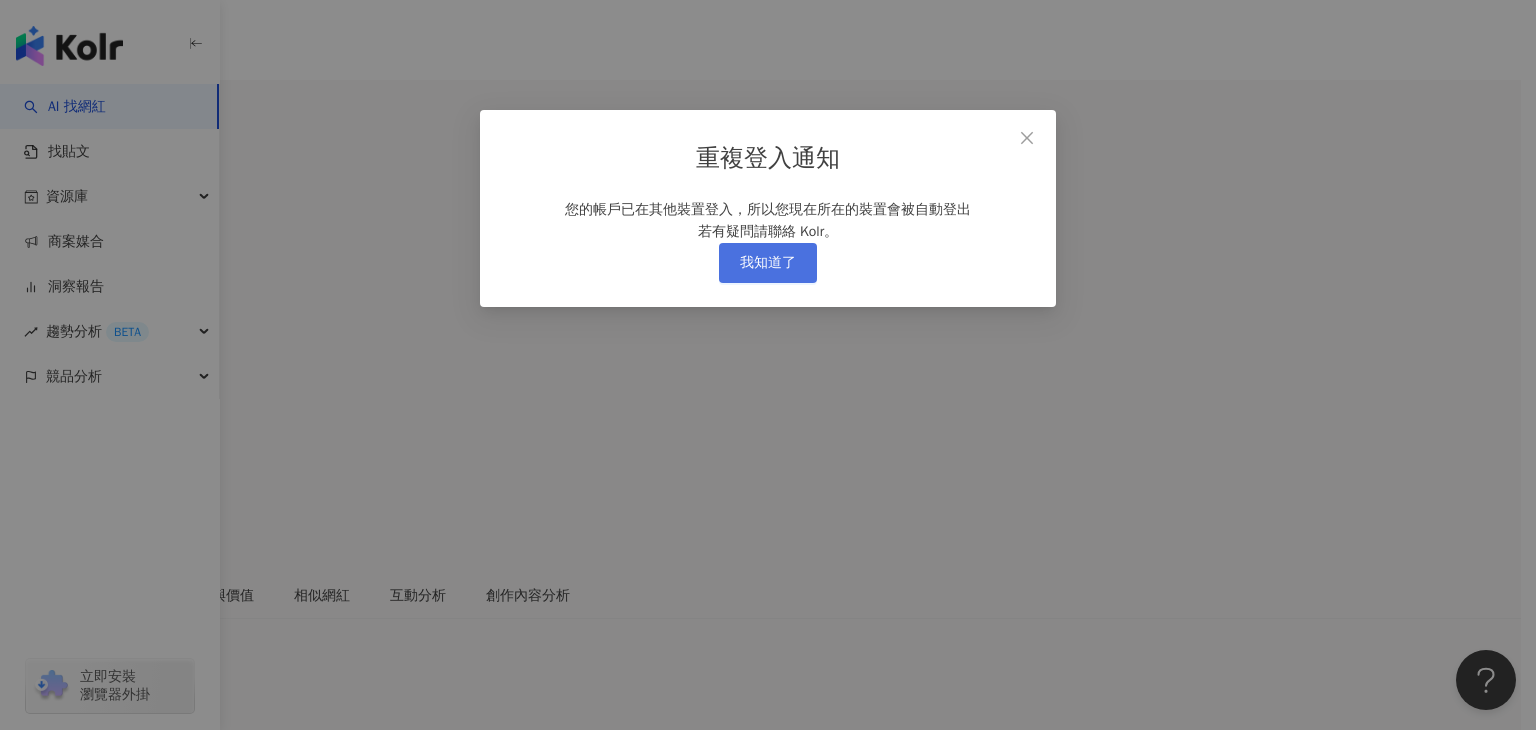 click on "我知道了" at bounding box center [768, 263] 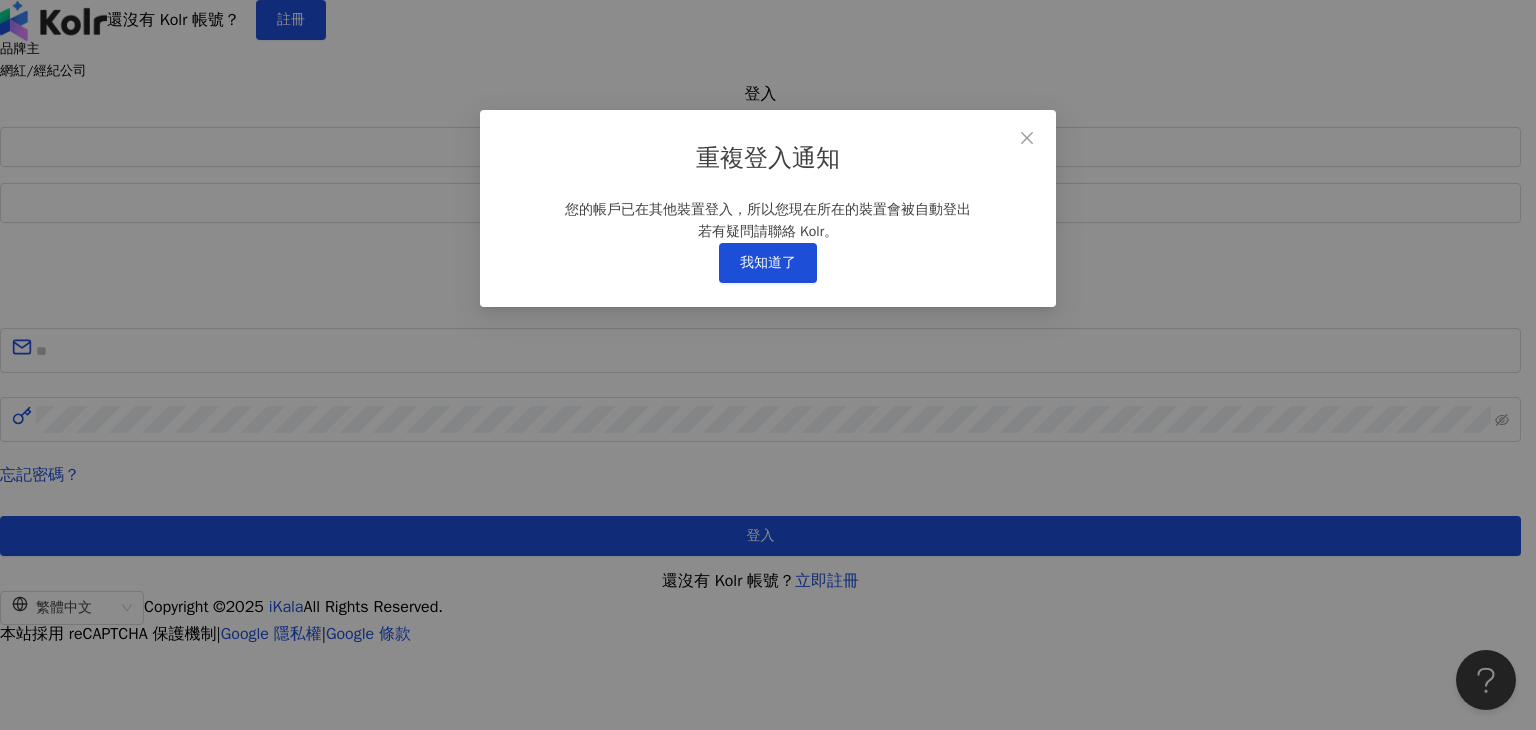 type 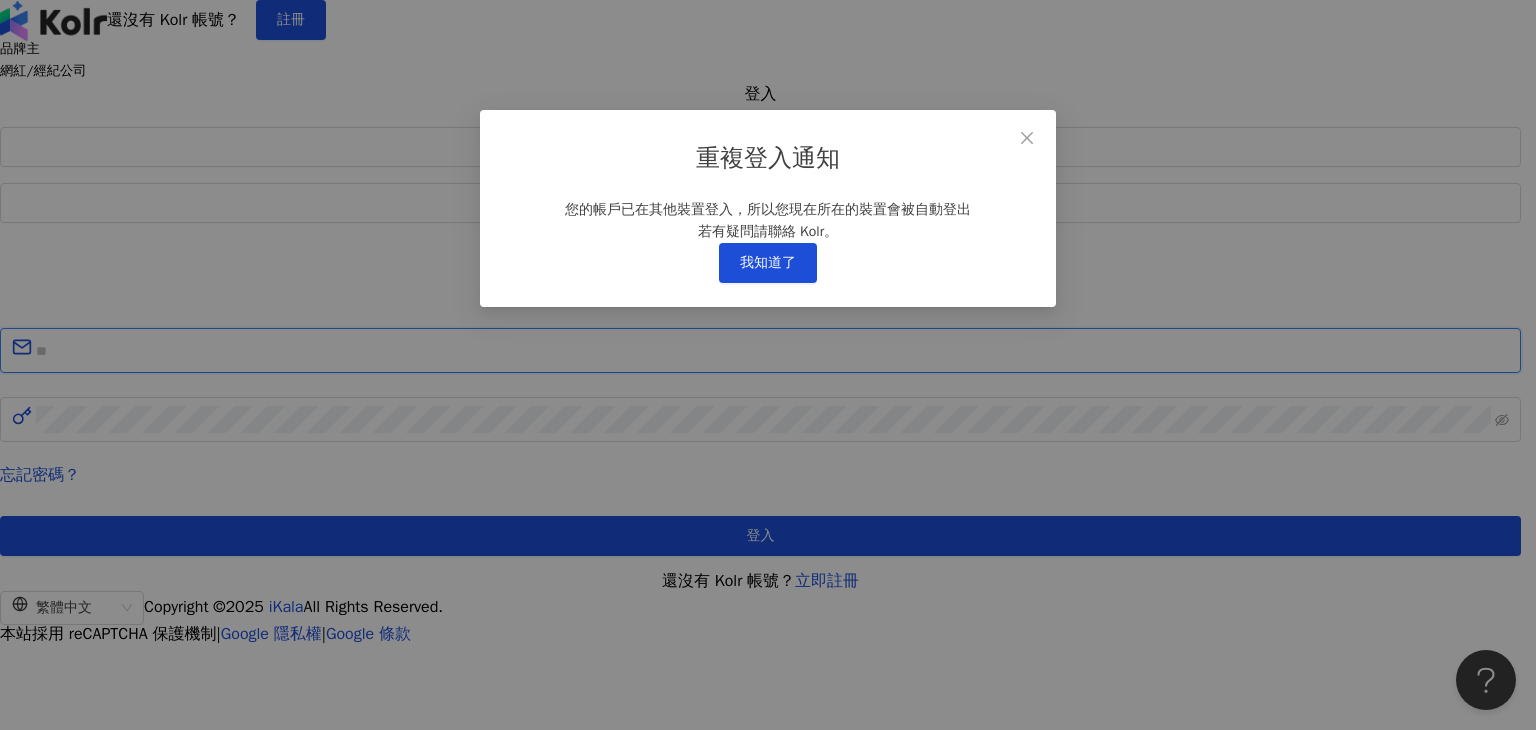 type on "**********" 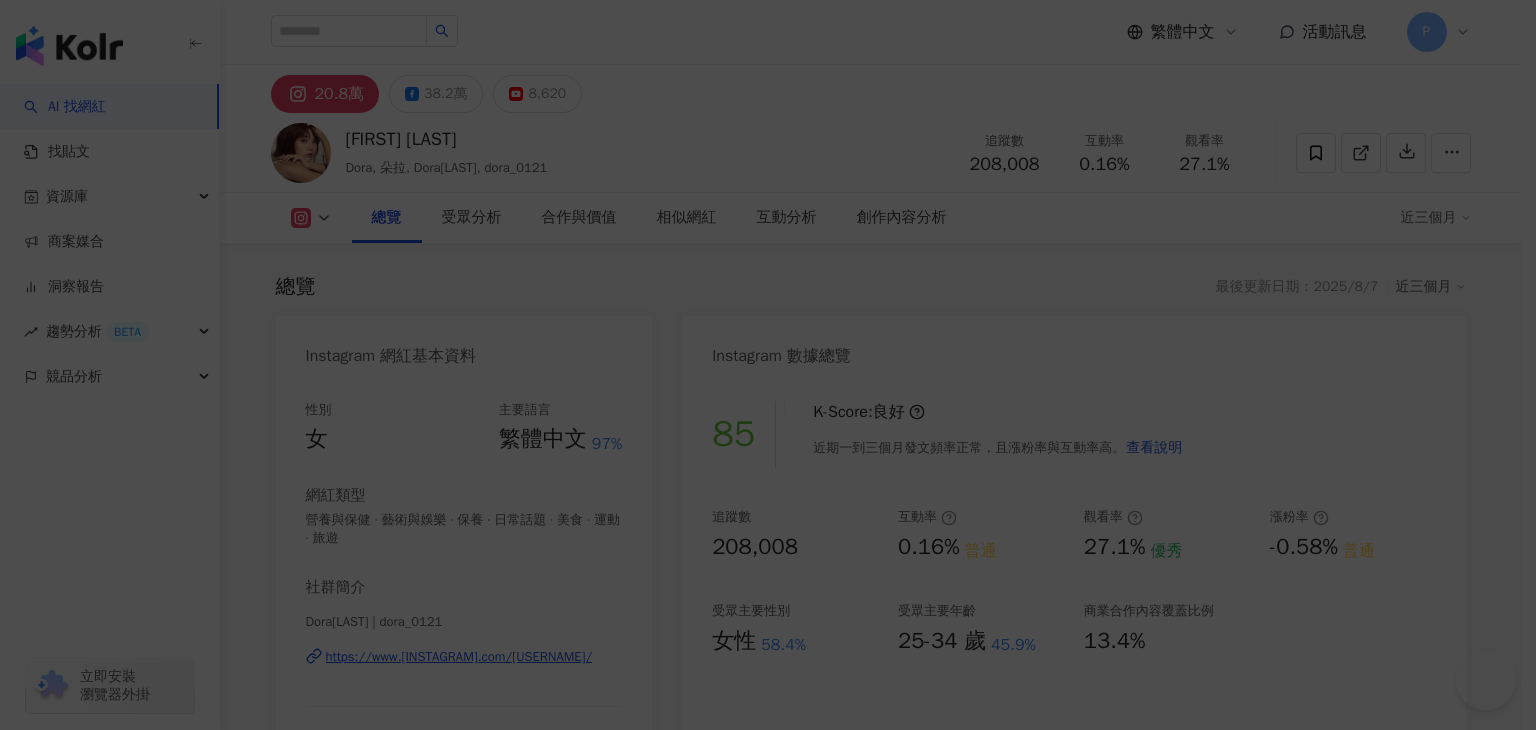 scroll, scrollTop: 0, scrollLeft: 0, axis: both 